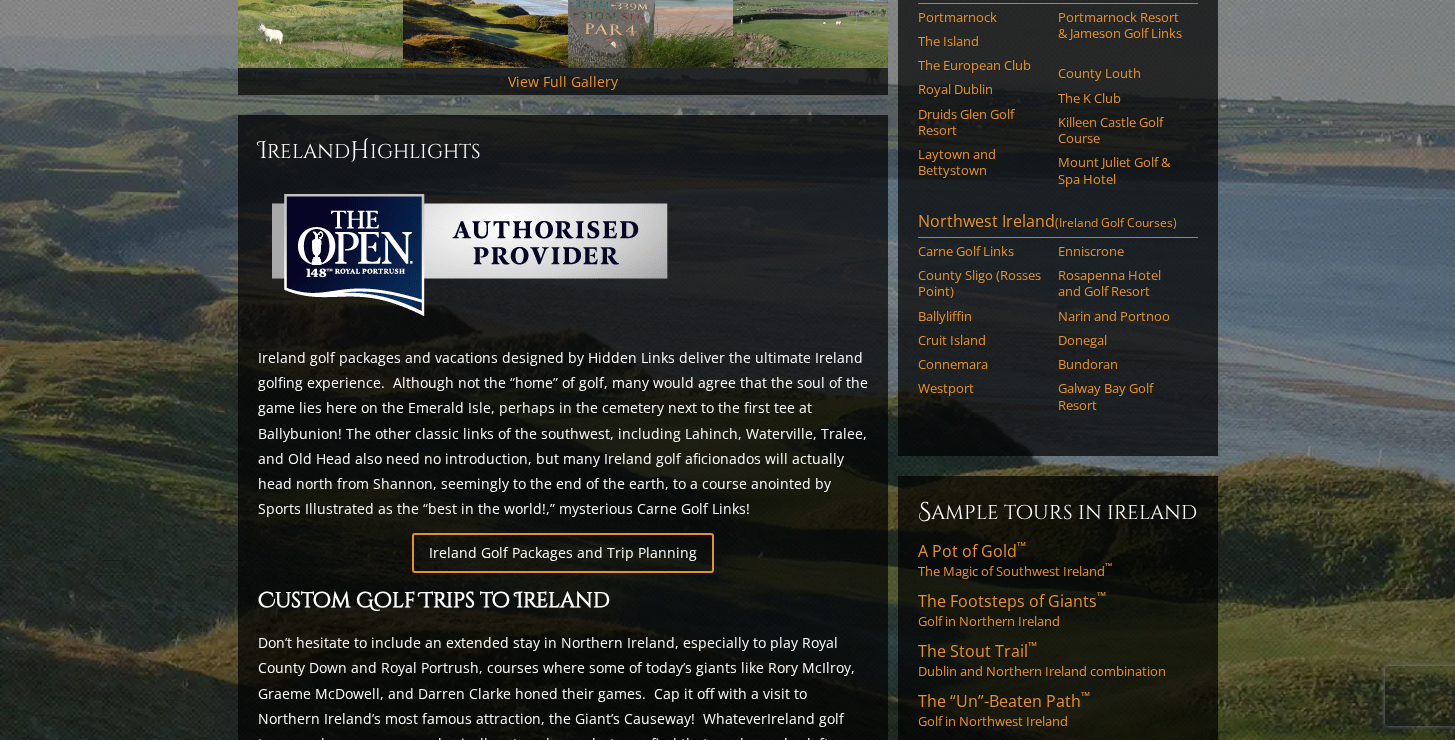 scroll, scrollTop: 813, scrollLeft: 0, axis: vertical 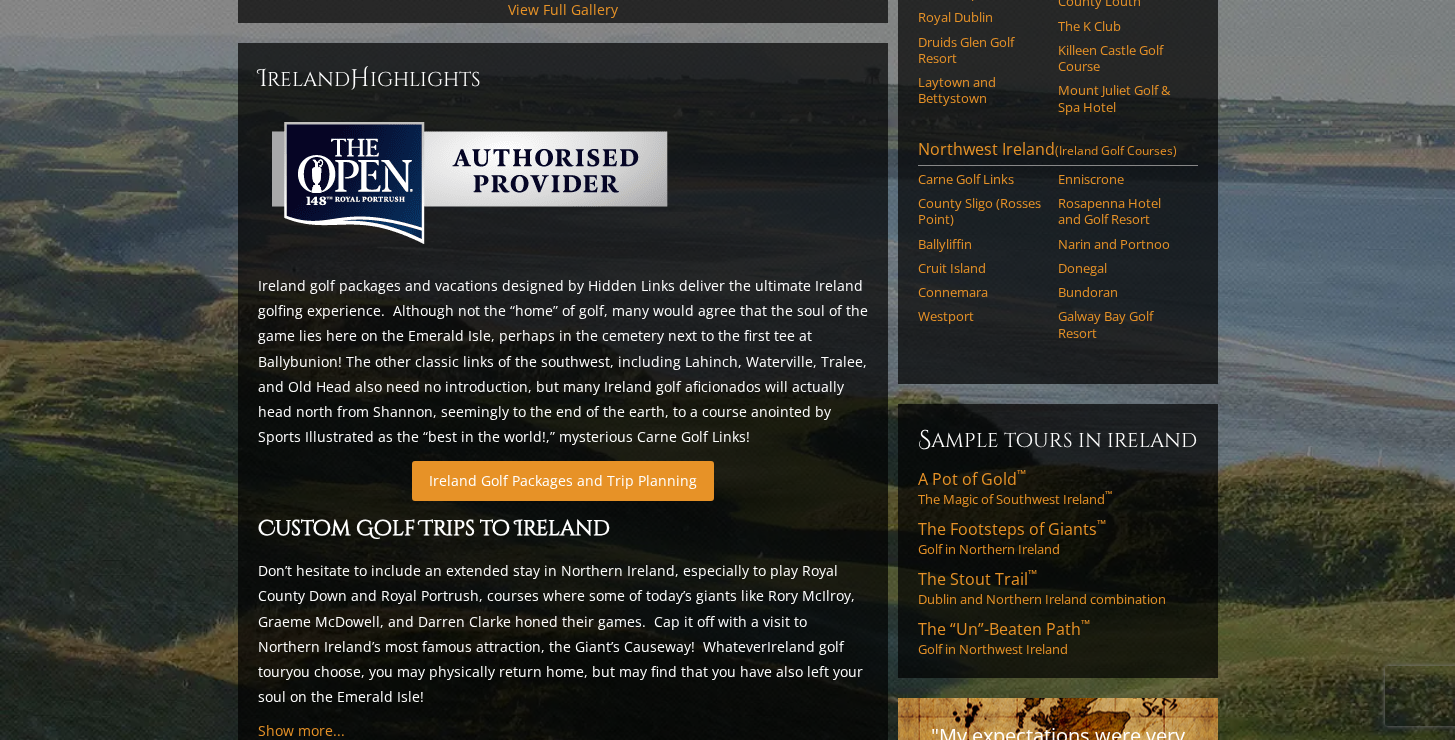 click on "Ireland Golf Packages and Trip Planning" at bounding box center (563, 480) 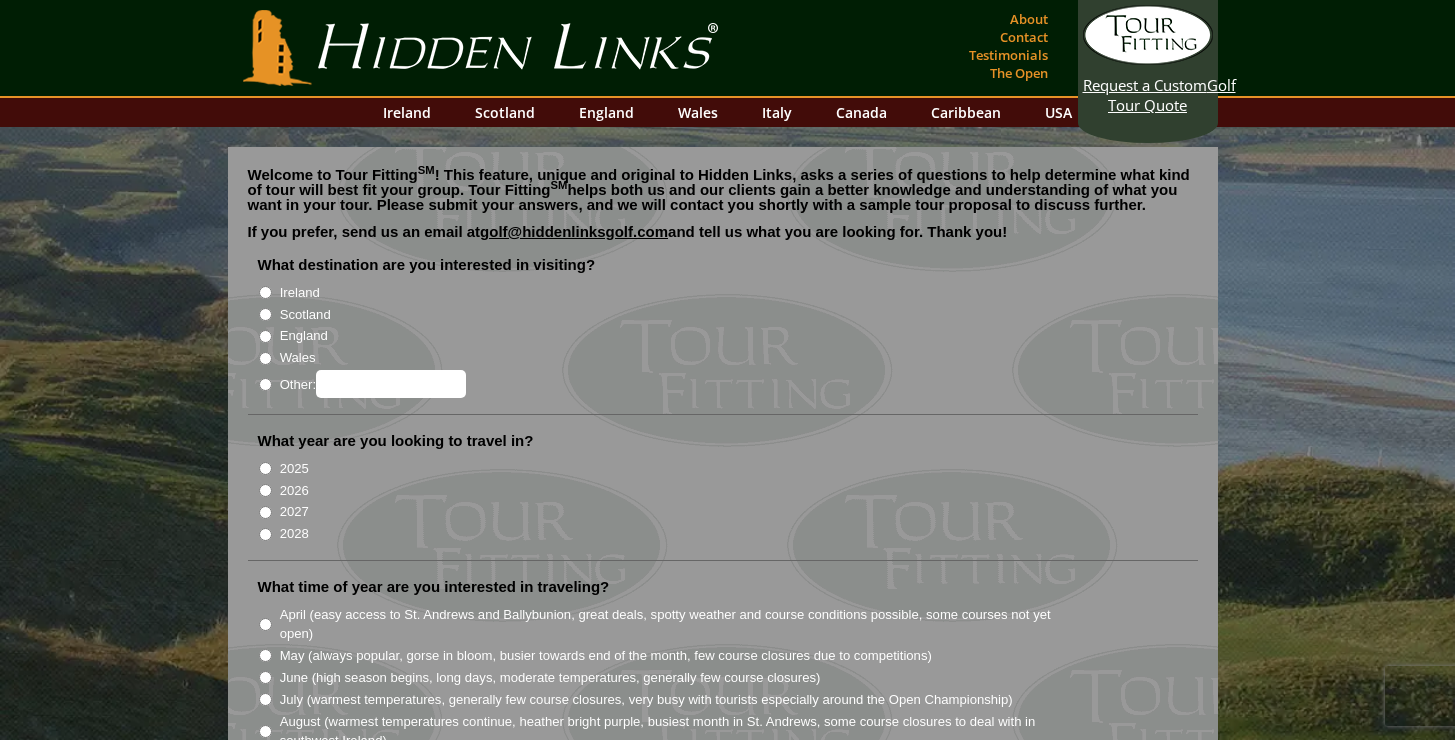scroll, scrollTop: 0, scrollLeft: 0, axis: both 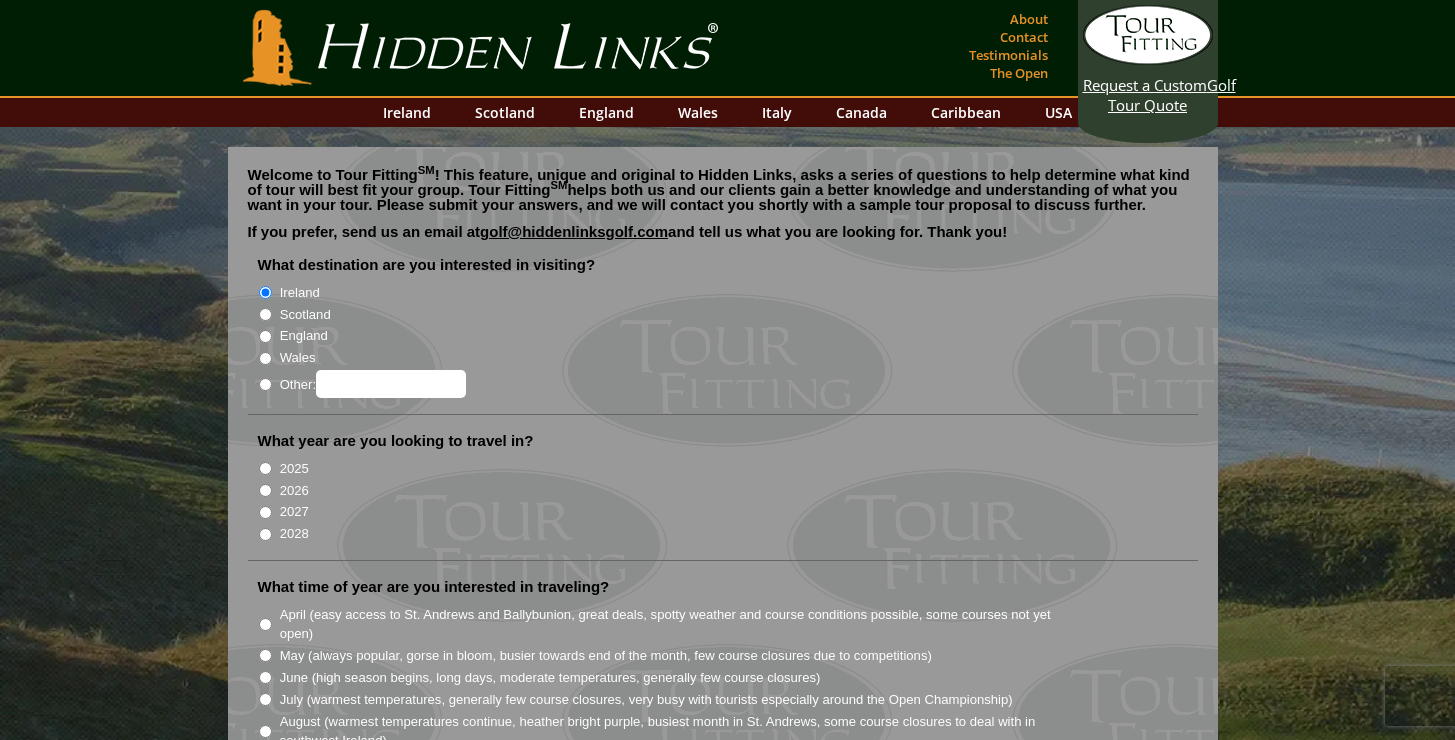 click on "2026" at bounding box center (265, 490) 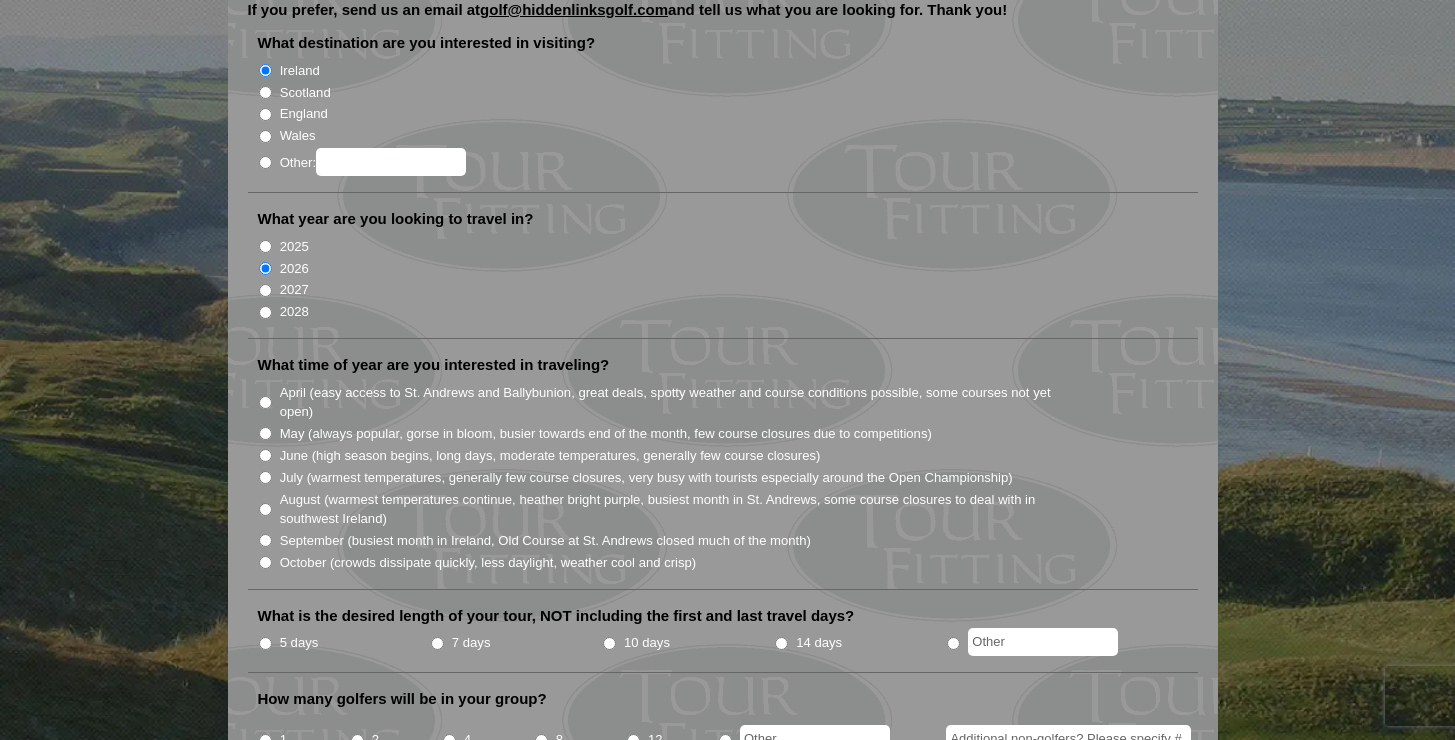 scroll, scrollTop: 224, scrollLeft: 0, axis: vertical 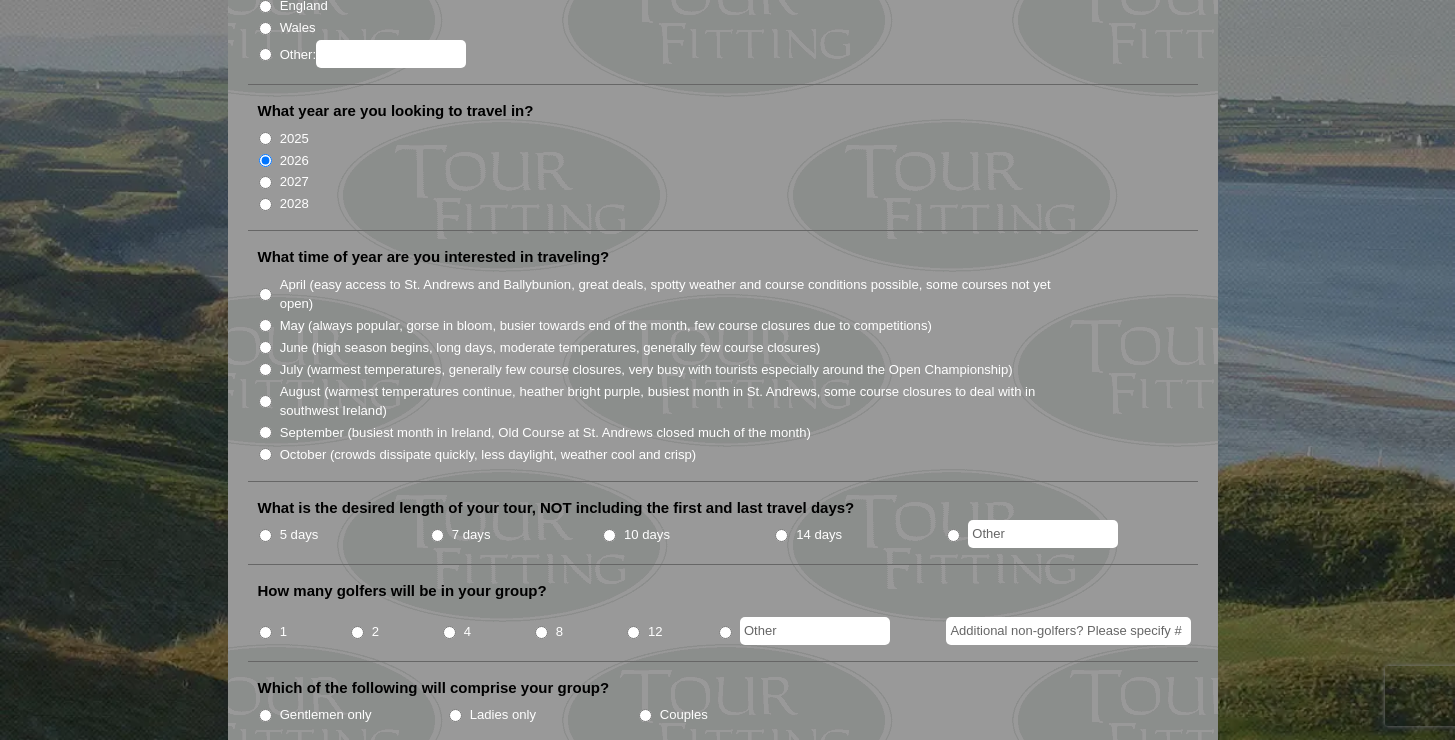 click on "May (always popular, gorse in bloom, busier towards end of the month, few course closures due to competitions)" at bounding box center [265, 325] 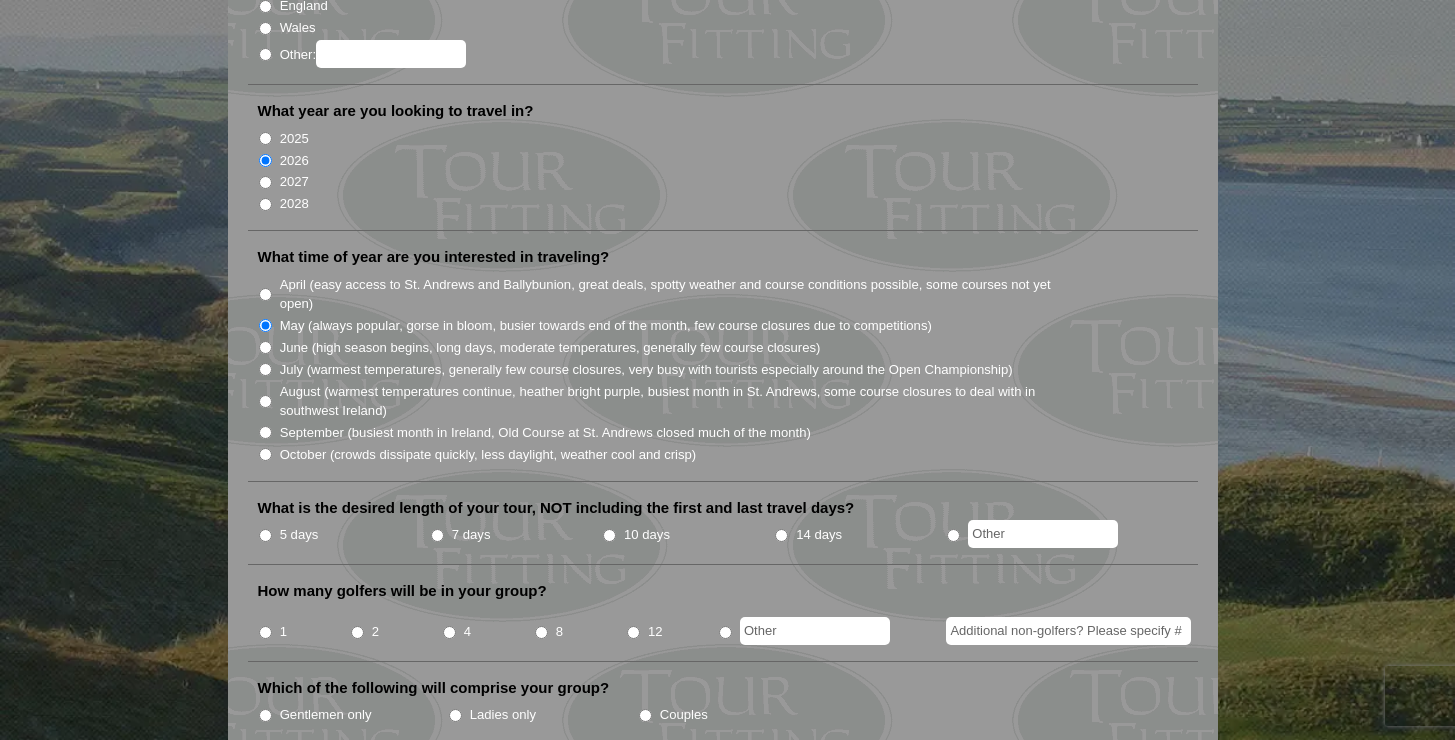 click on "June (high season begins, long days, moderate temperatures, generally few course closures)" at bounding box center (265, 347) 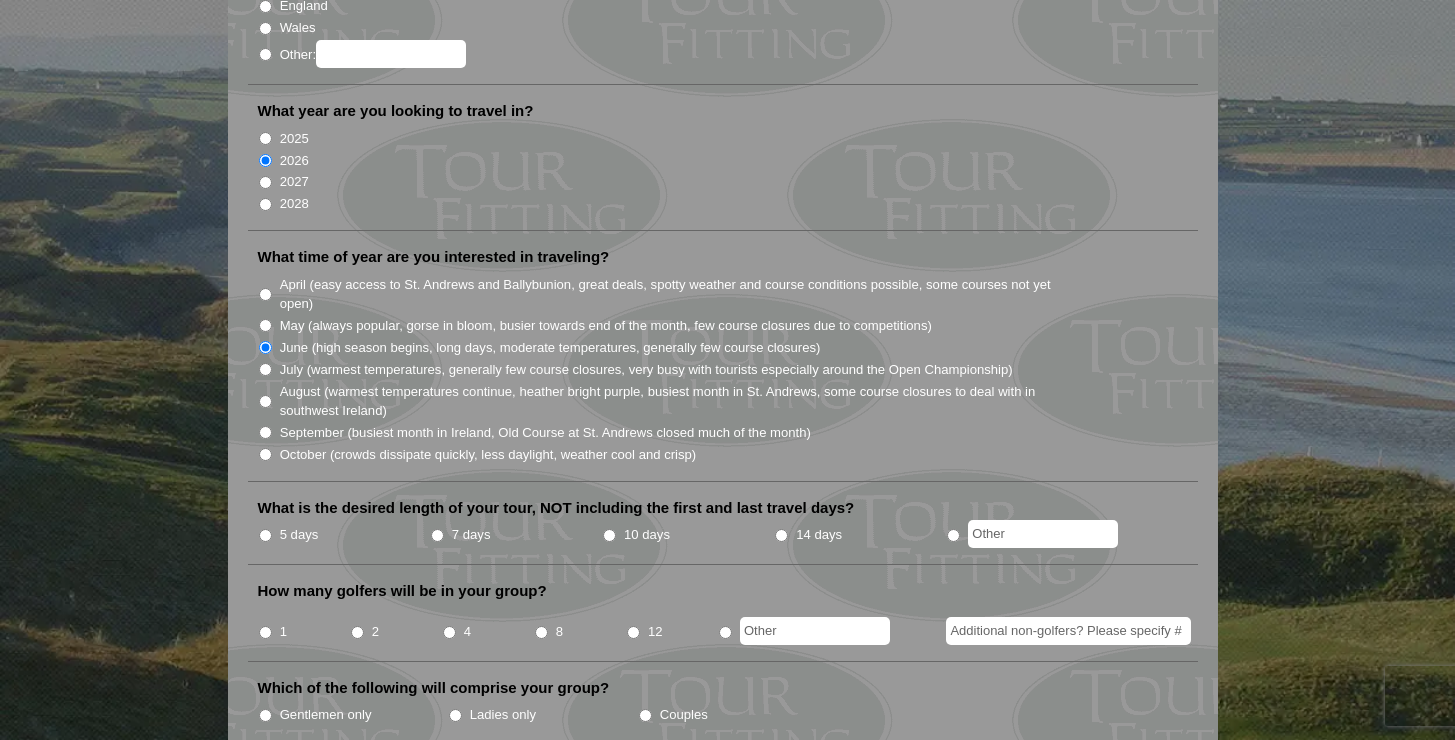 click on "May (always popular, gorse in bloom, busier towards end of the month, few course closures due to competitions)" at bounding box center [265, 325] 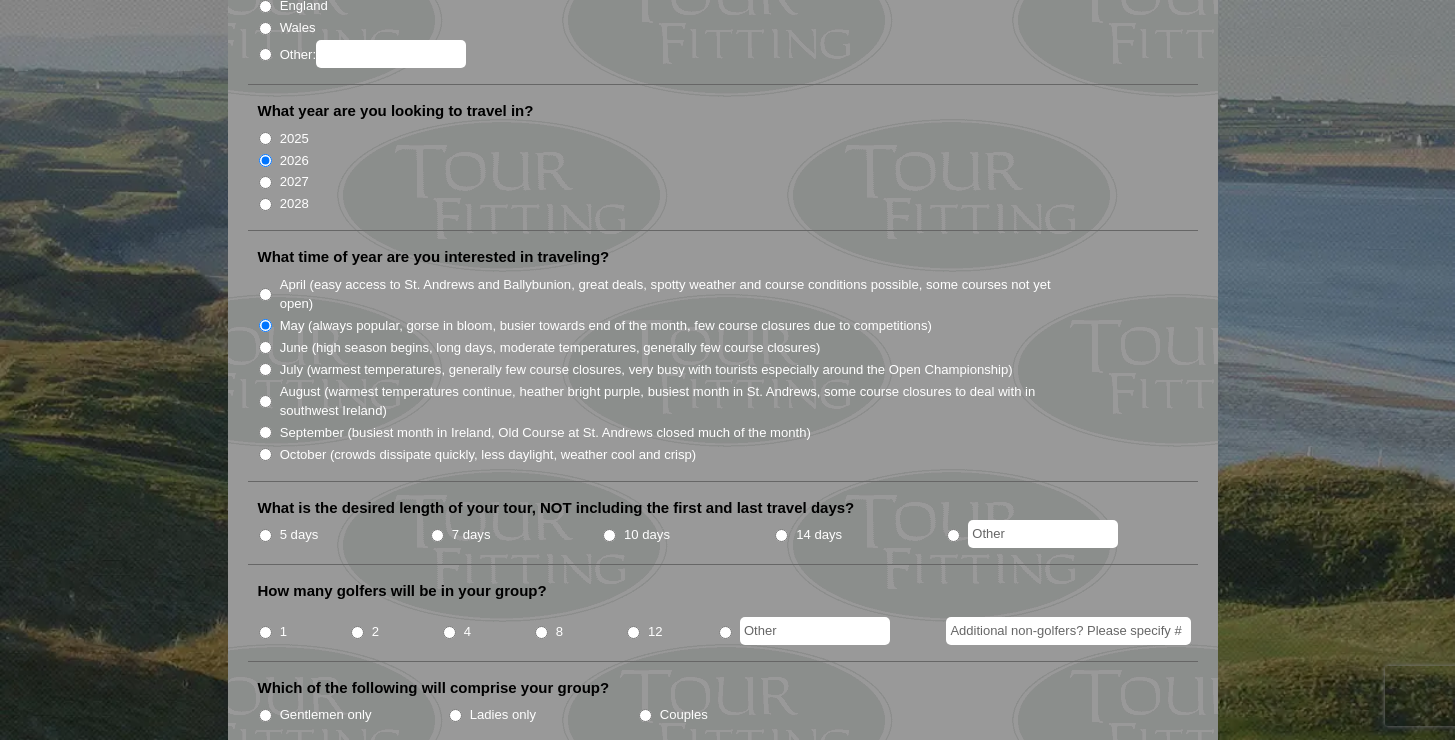 scroll, scrollTop: 326, scrollLeft: 0, axis: vertical 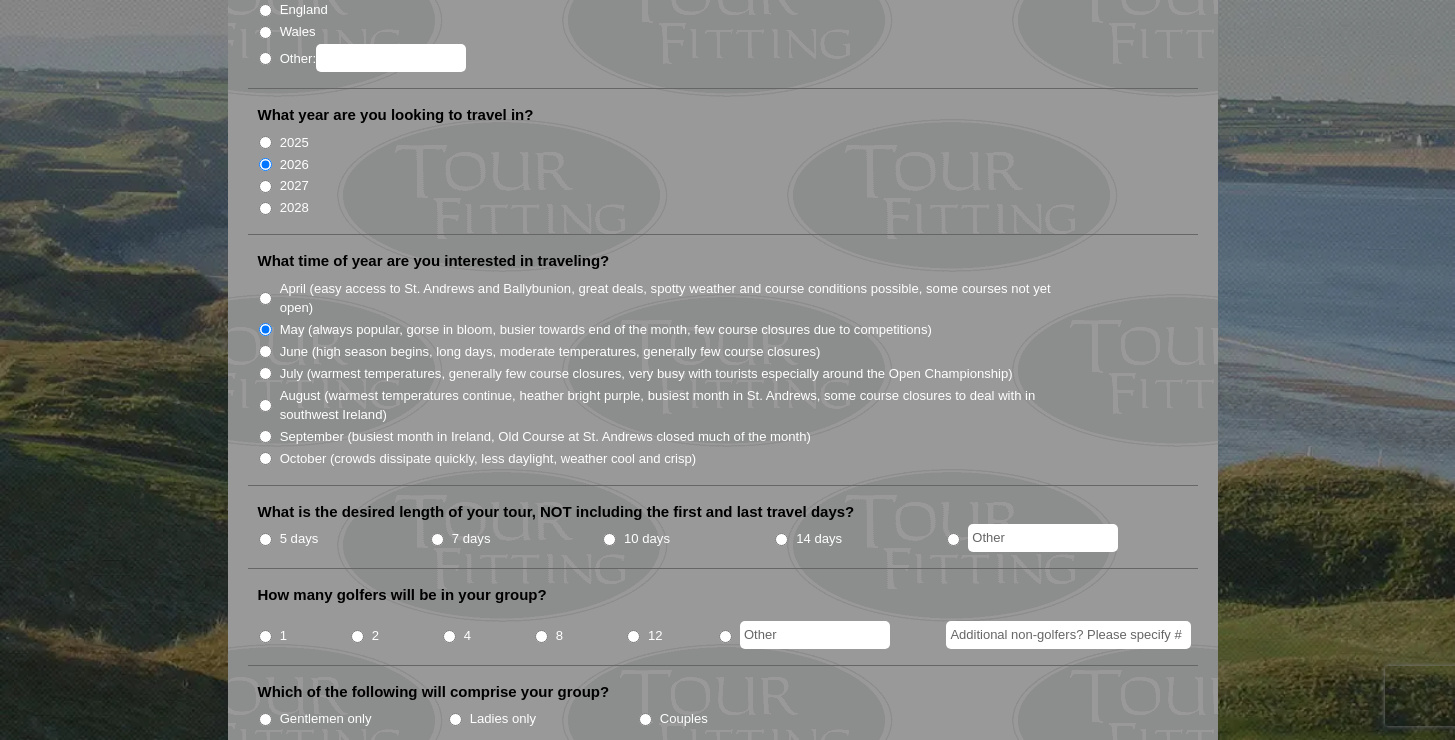 click on "July (warmest temperatures, generally few course closures, very busy with tourists especially around the Open Championship)" at bounding box center [731, 373] 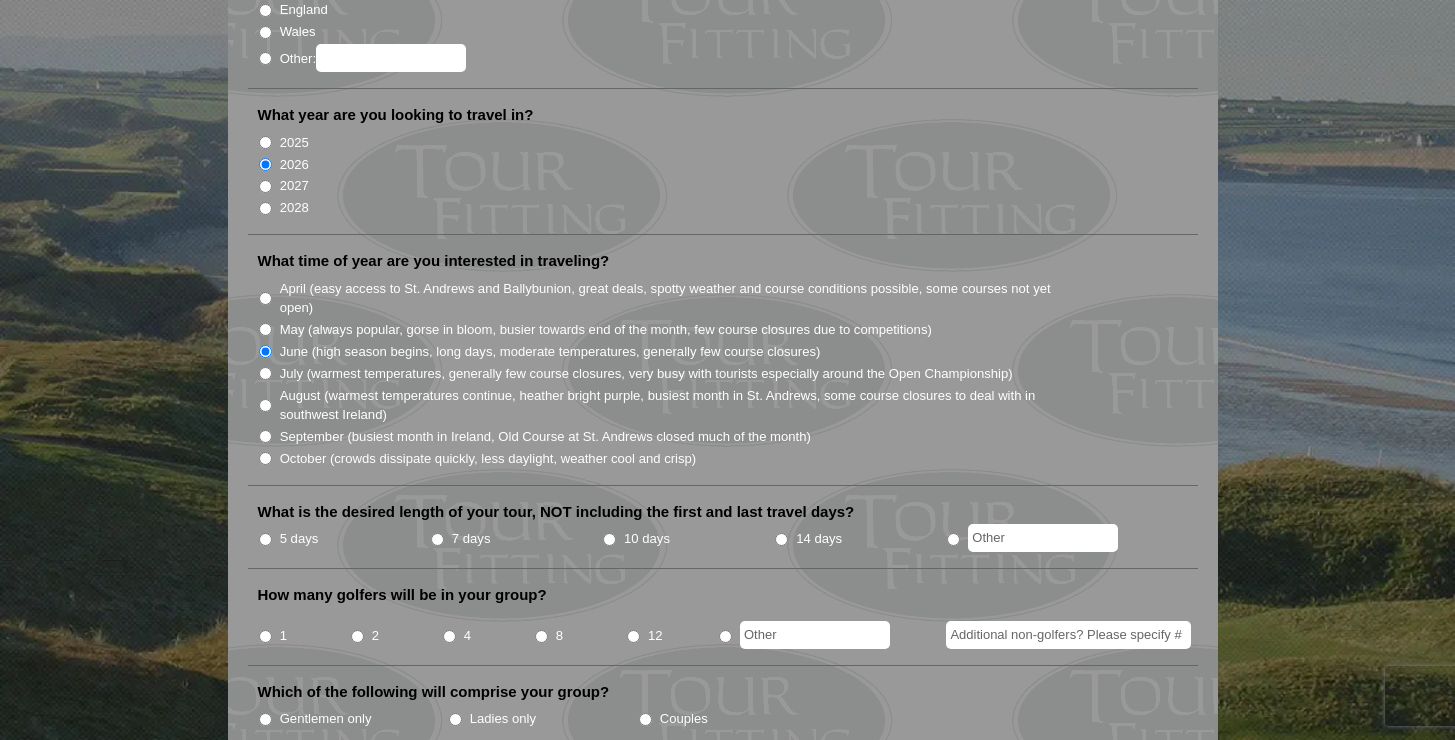 click on "May (always popular, gorse in bloom, busier towards end of the month, few course closures due to competitions)" at bounding box center [731, 329] 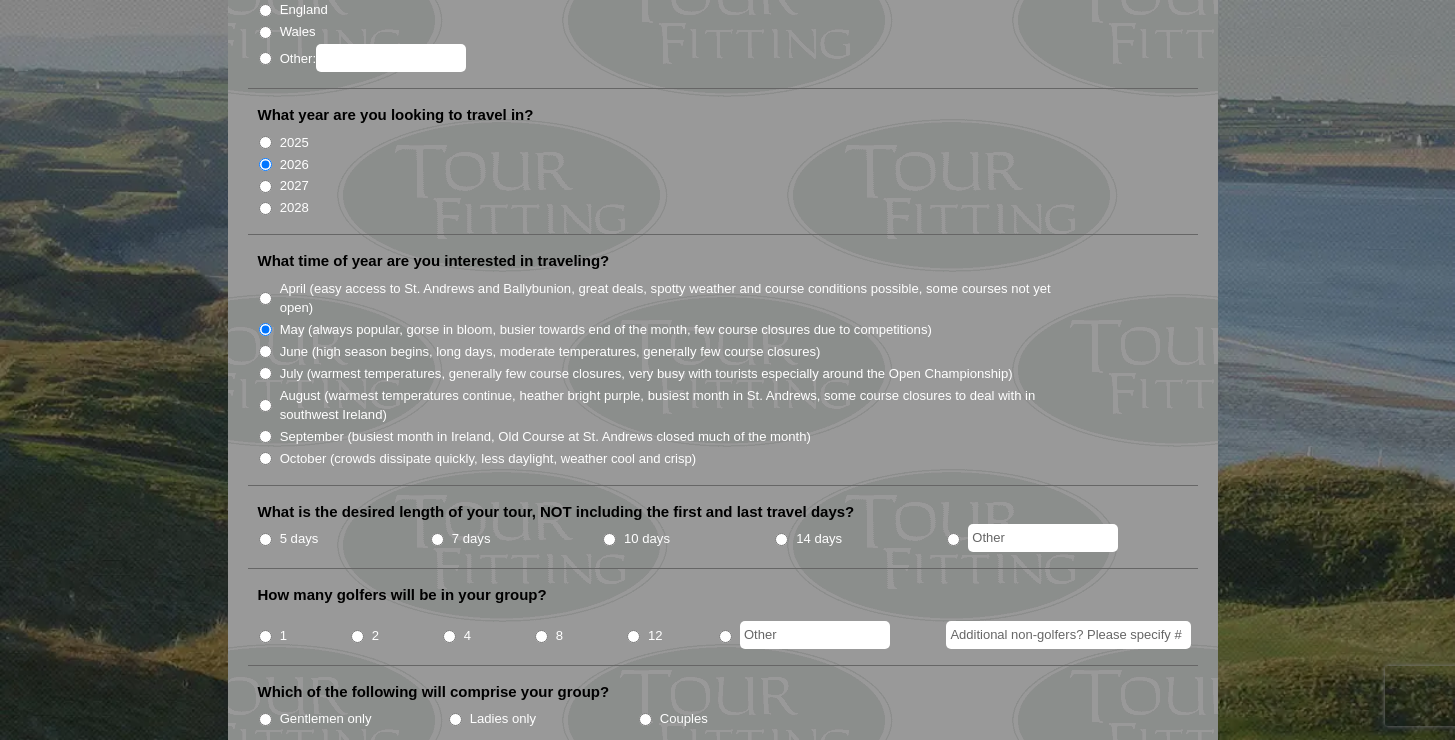click on "June (high season begins, long days, moderate temperatures, generally few course closures)" at bounding box center (265, 351) 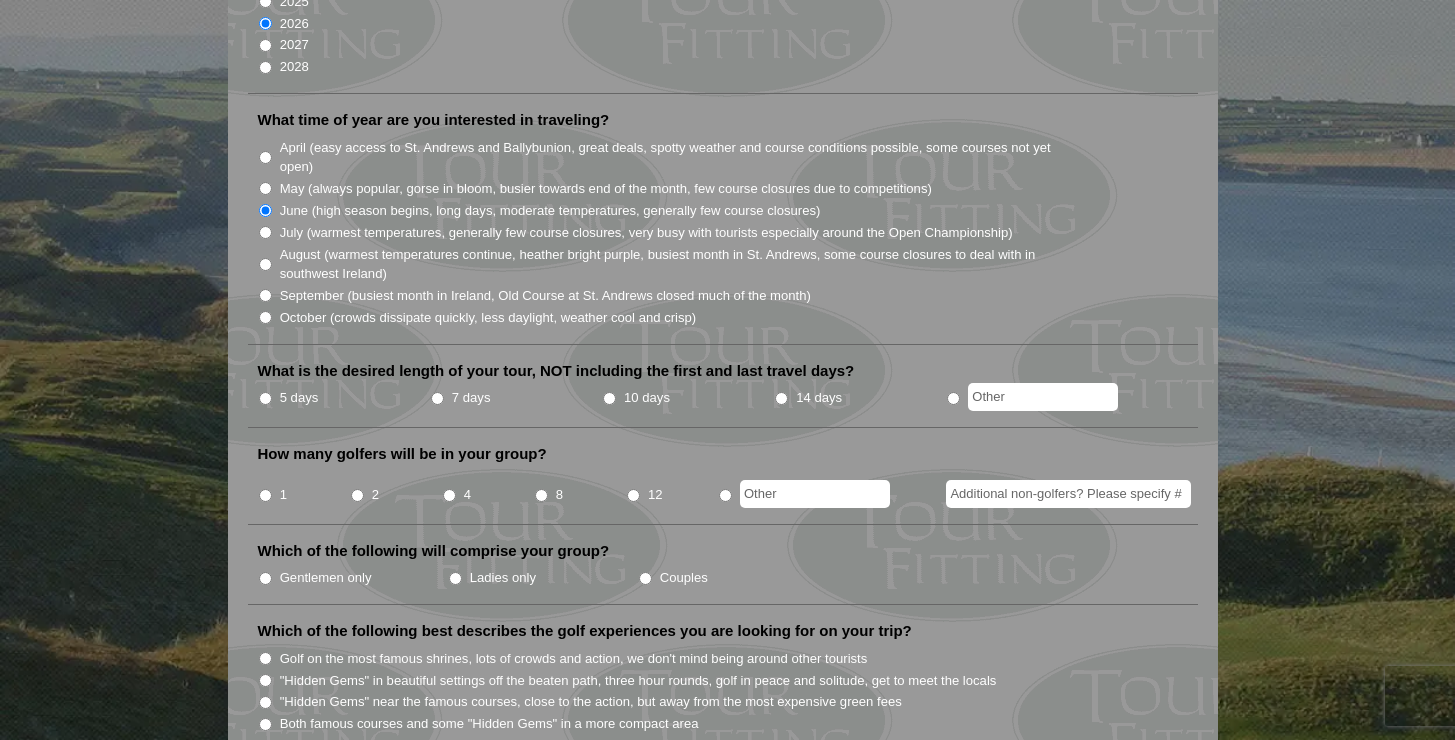 scroll, scrollTop: 466, scrollLeft: 0, axis: vertical 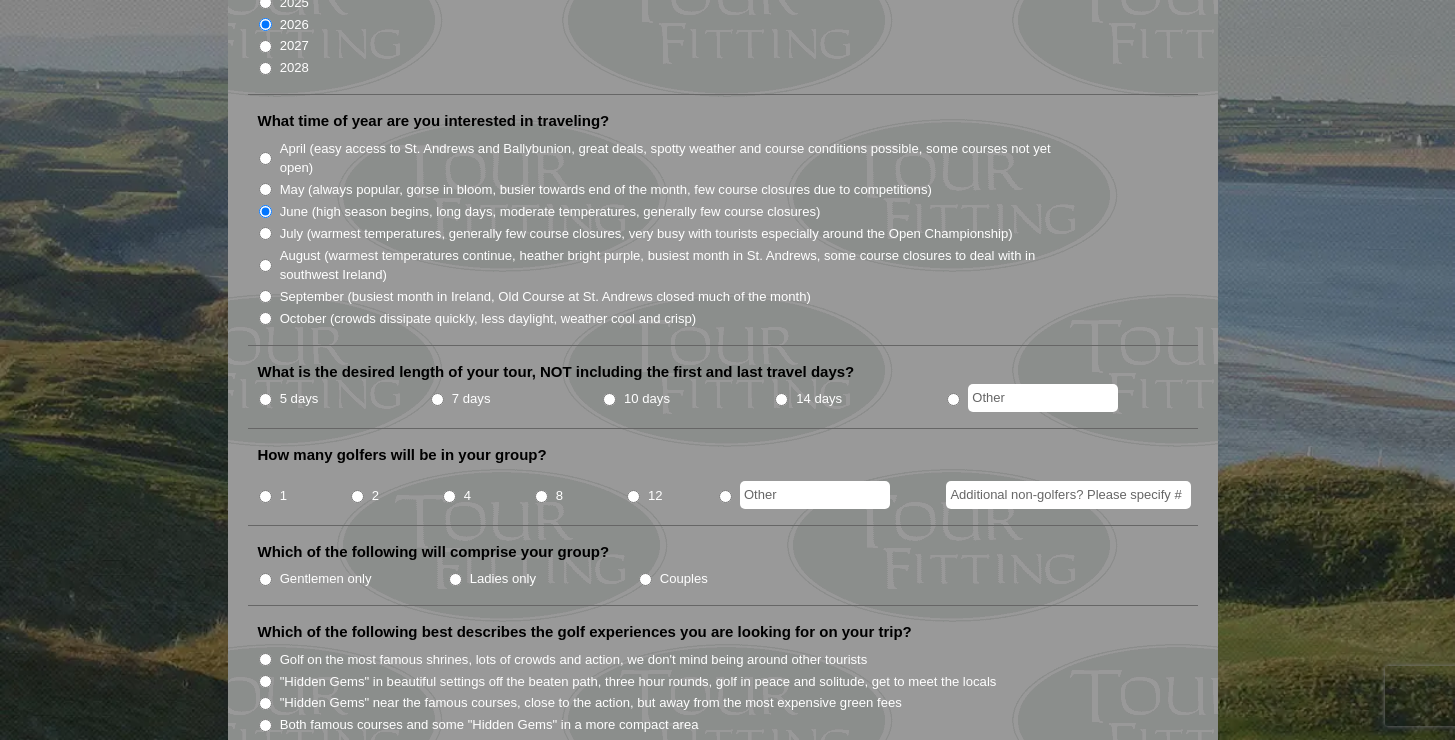 click on "What is the desired length of your tour, NOT including the first and last travel days?
5 days
7 days
10 days
14 days" at bounding box center (723, 395) 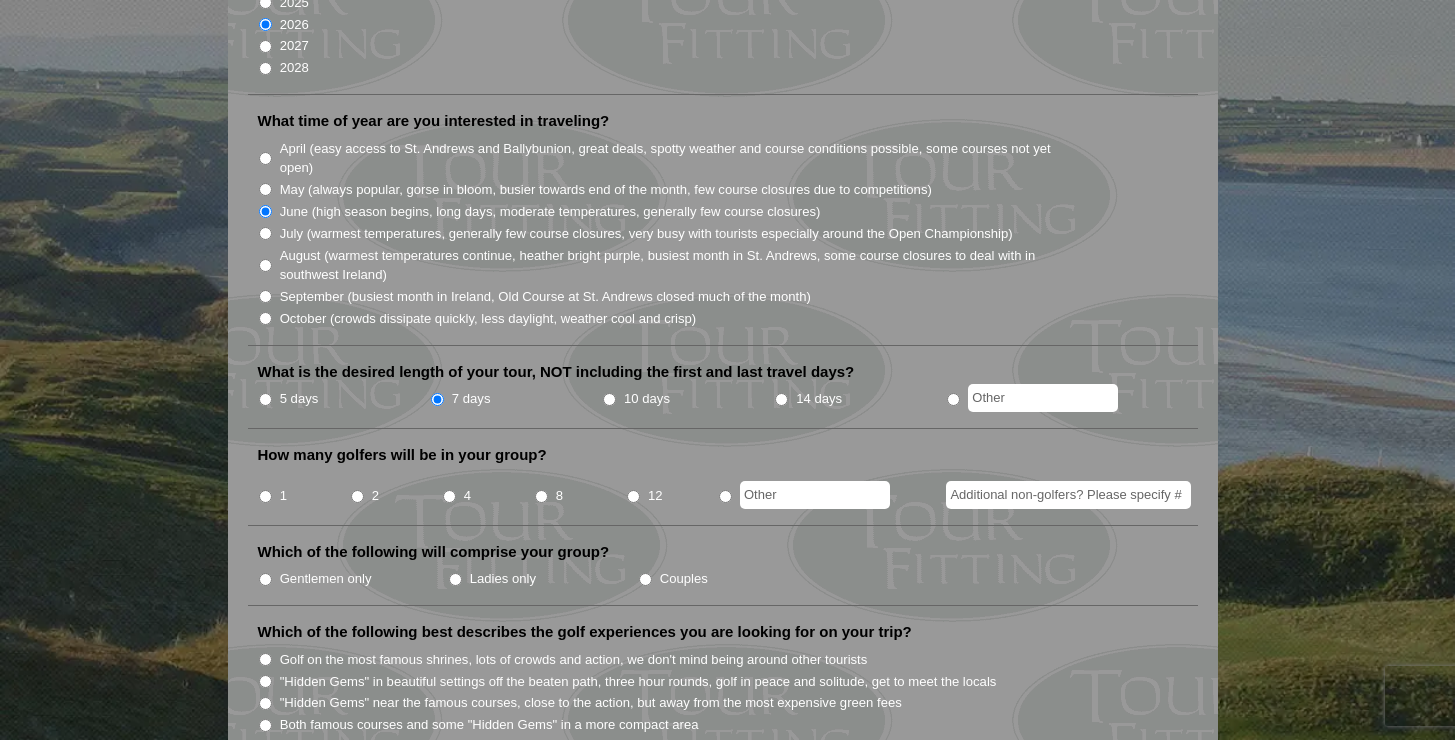 click on "2" at bounding box center [396, 489] 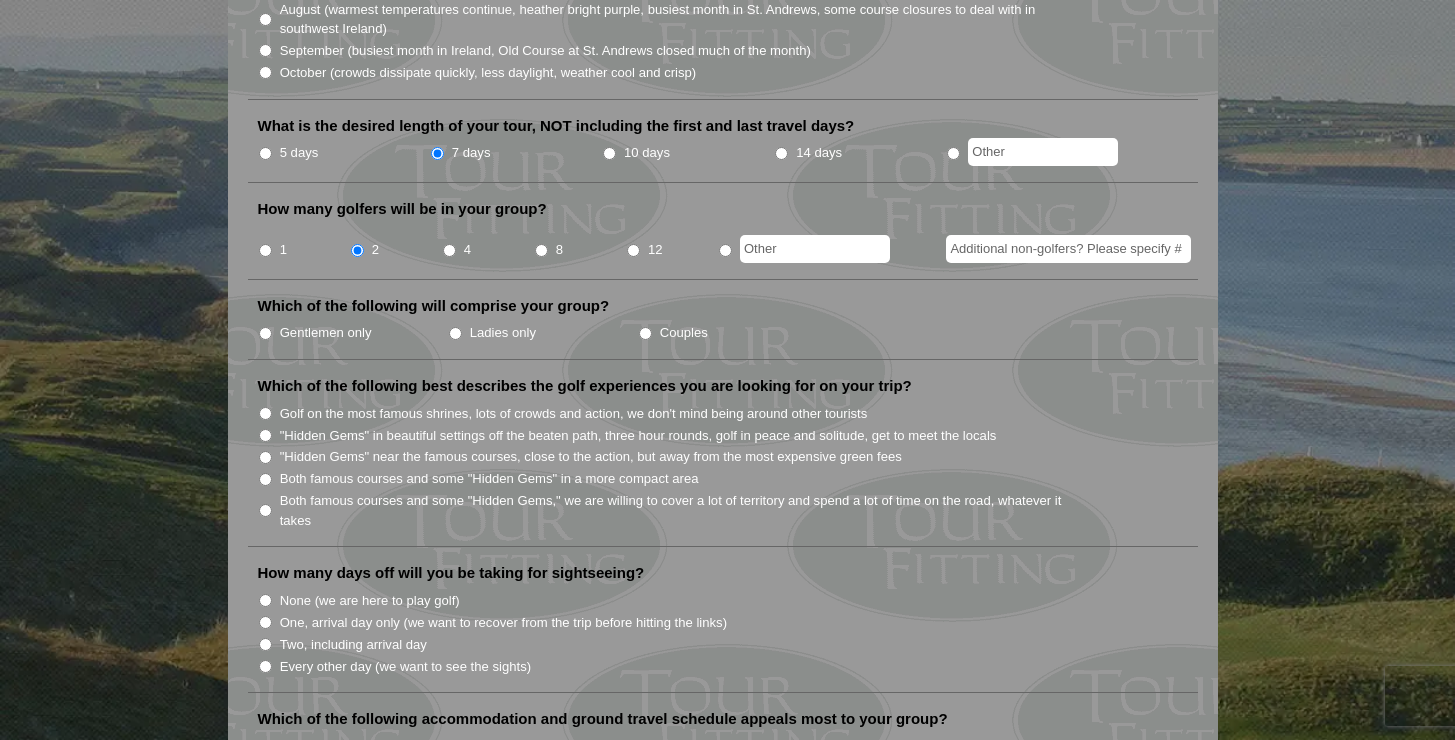 scroll, scrollTop: 719, scrollLeft: 0, axis: vertical 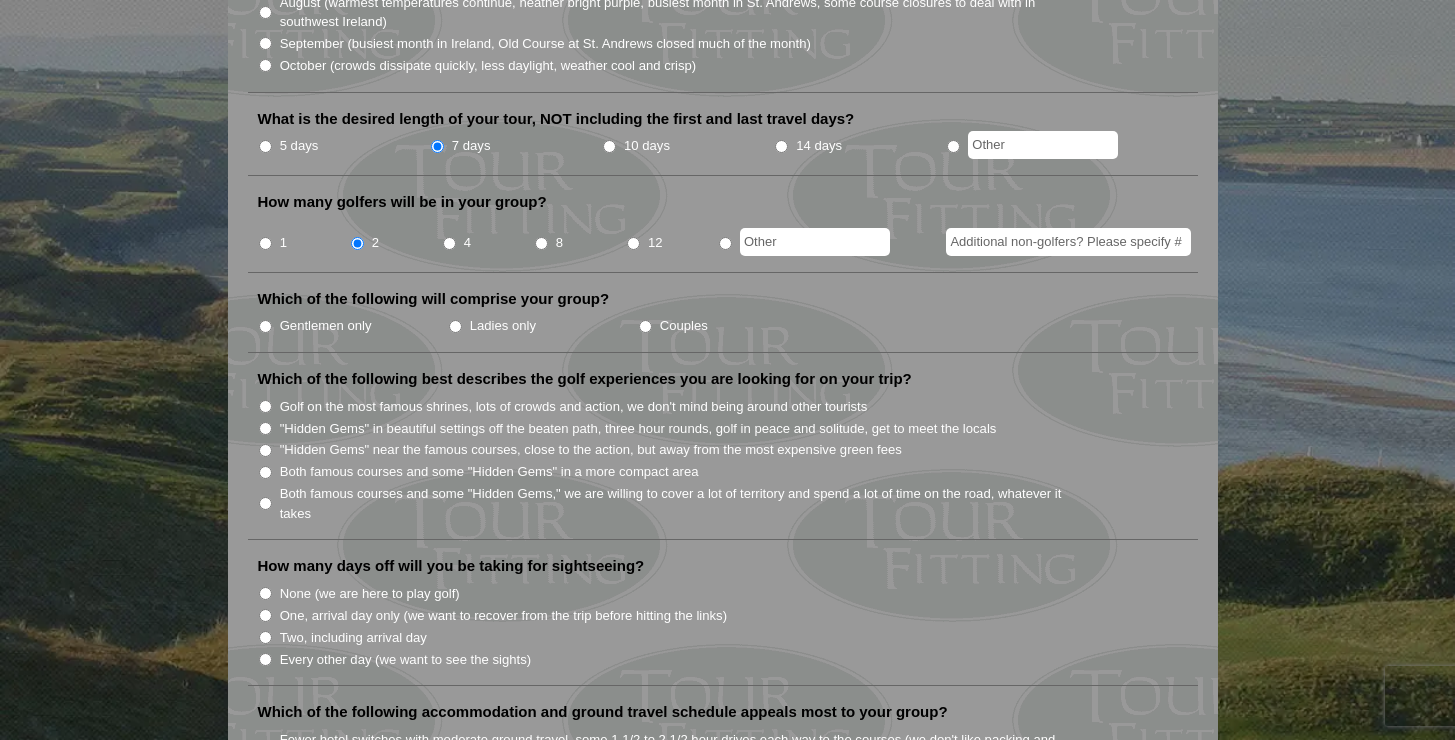 click on "Gentlemen only" at bounding box center [265, 326] 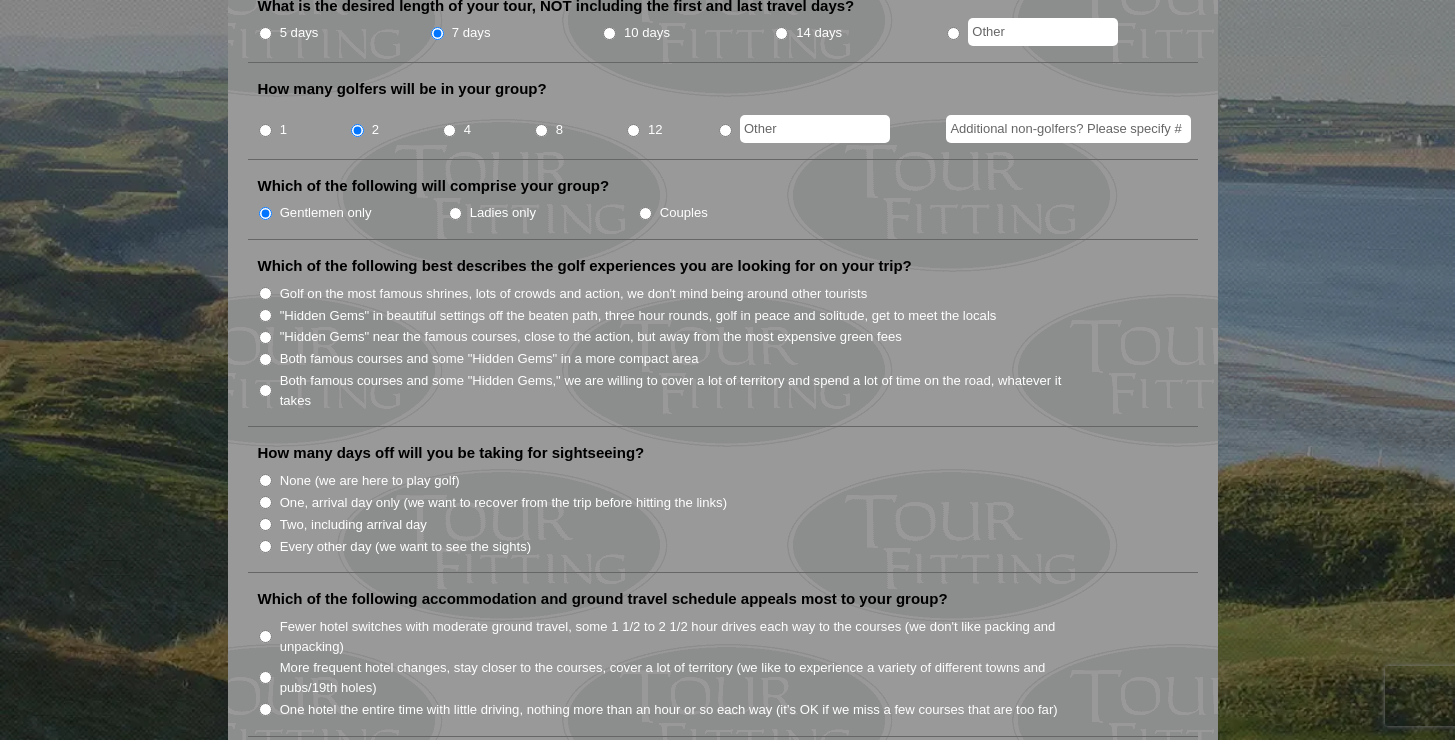 scroll, scrollTop: 844, scrollLeft: 0, axis: vertical 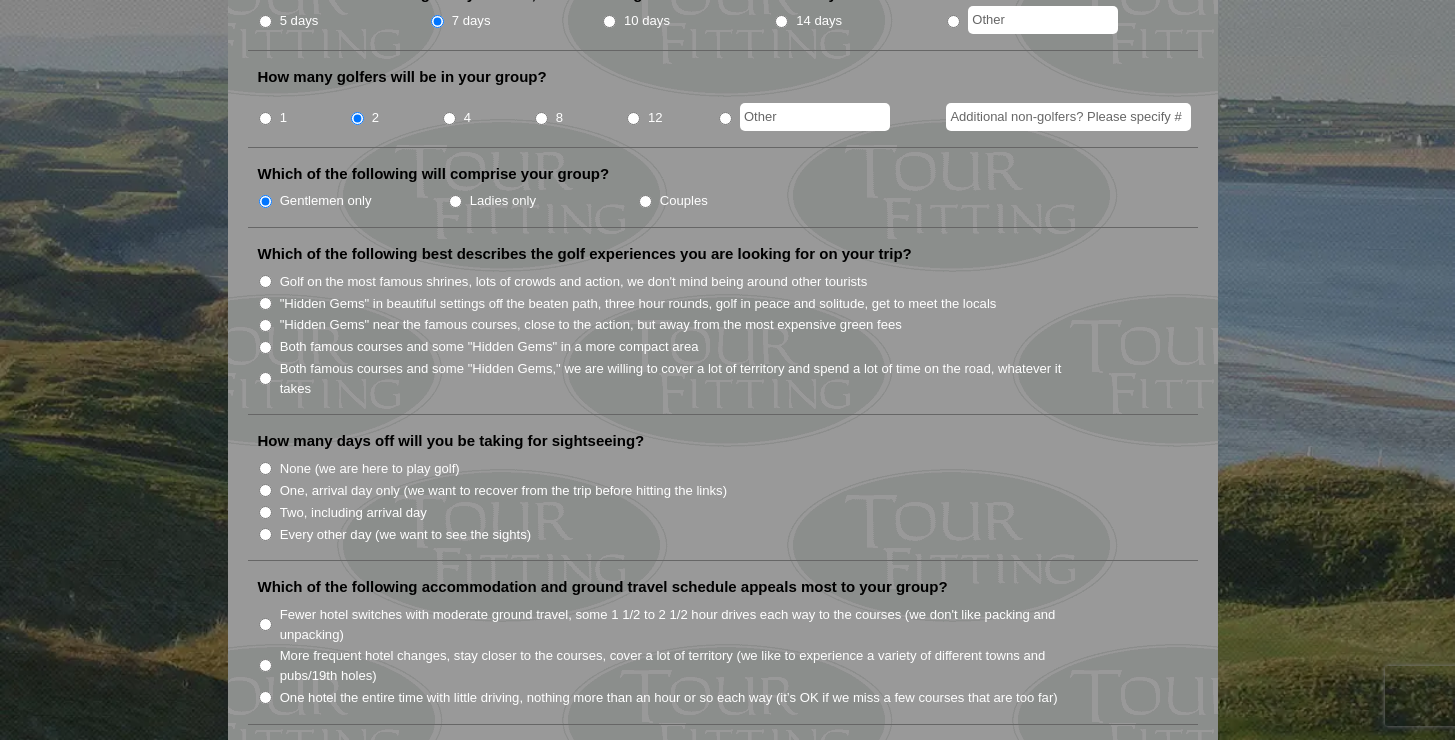 click on "Golf on the most famous shrines, lots of crowds and action, we don't mind being around other tourists" at bounding box center [265, 281] 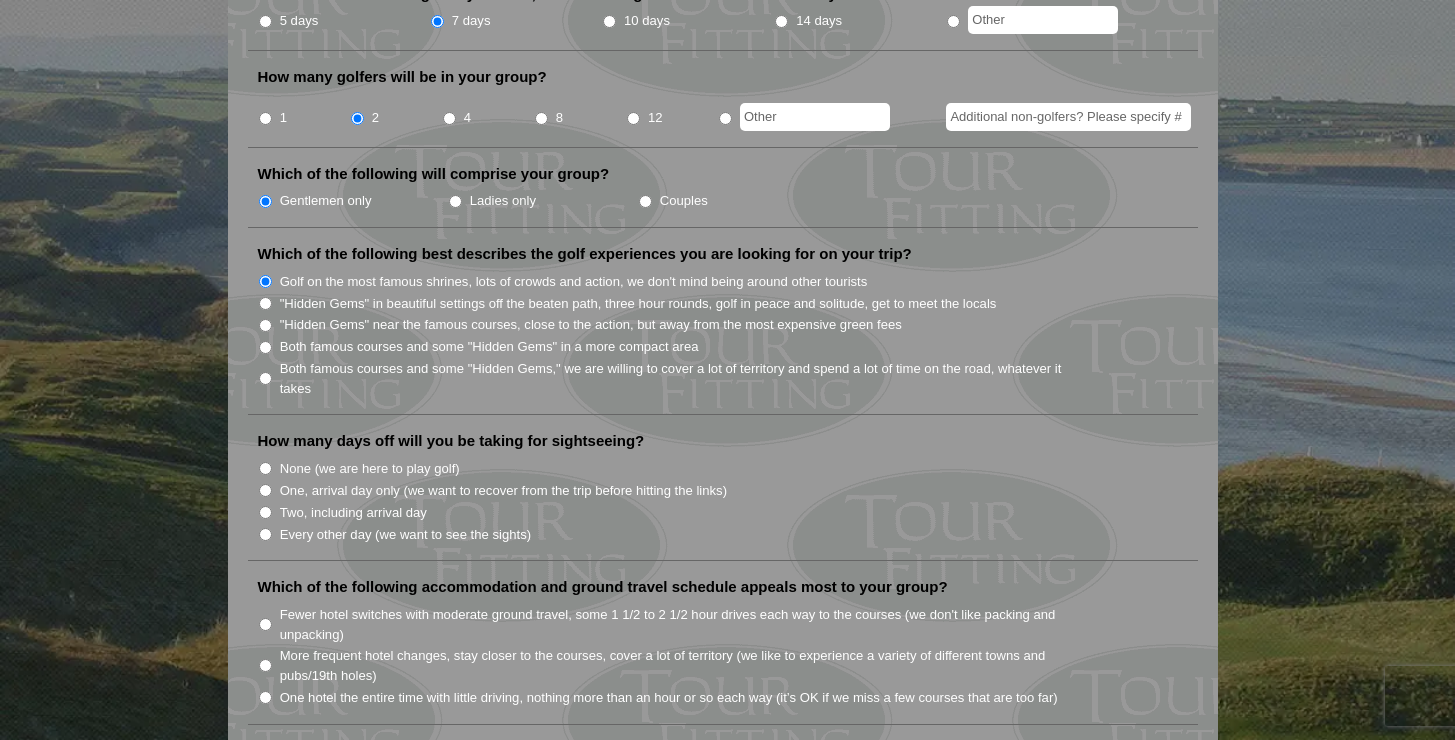 scroll, scrollTop: 841, scrollLeft: 0, axis: vertical 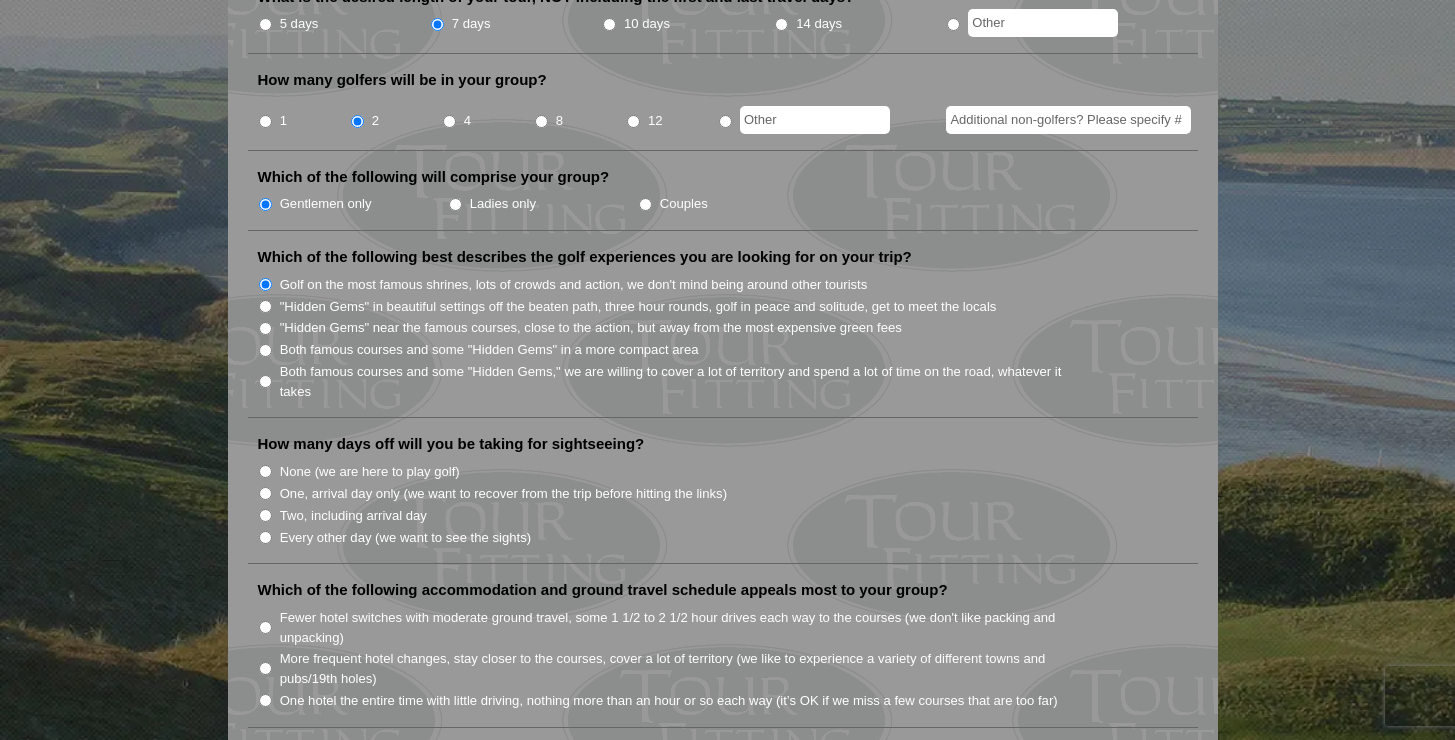 click on "None (we are here to play golf)" at bounding box center (265, 471) 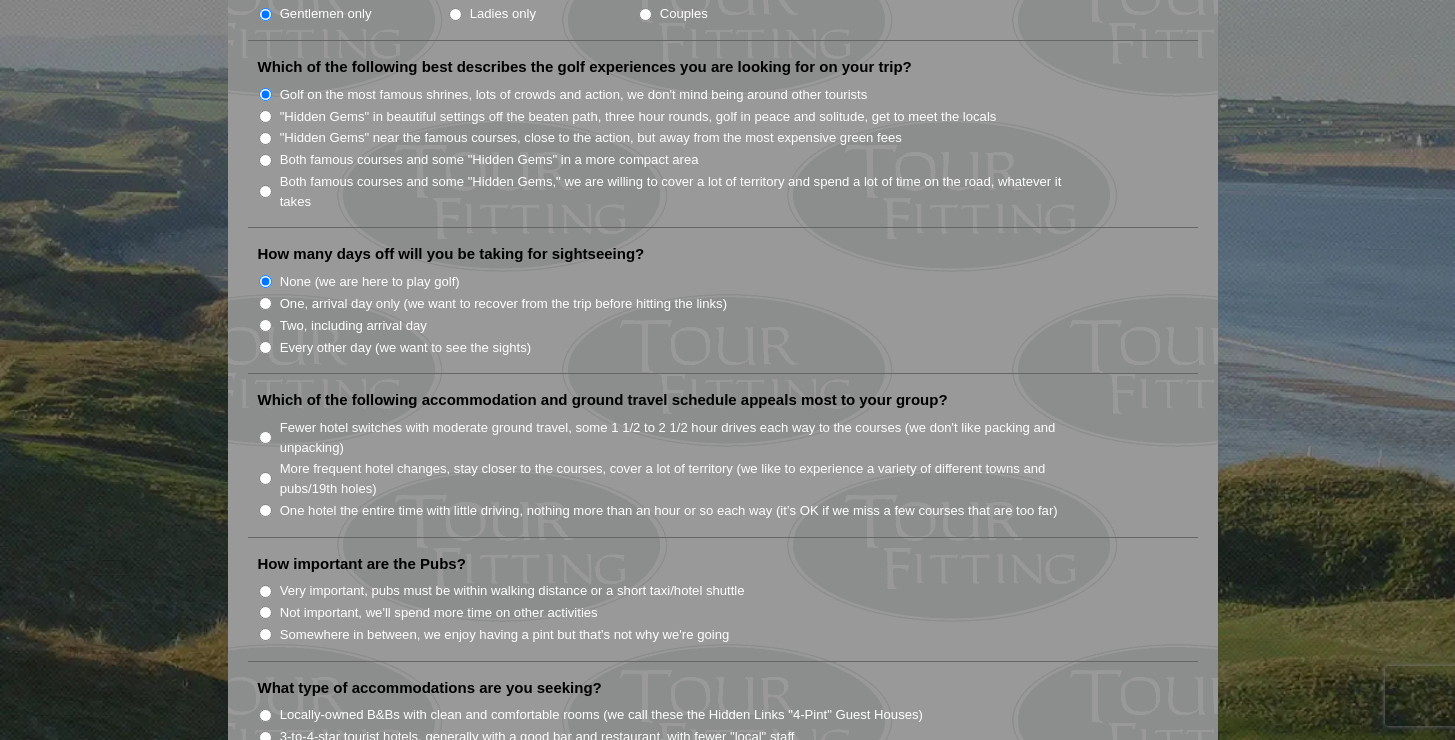 scroll, scrollTop: 1126, scrollLeft: 0, axis: vertical 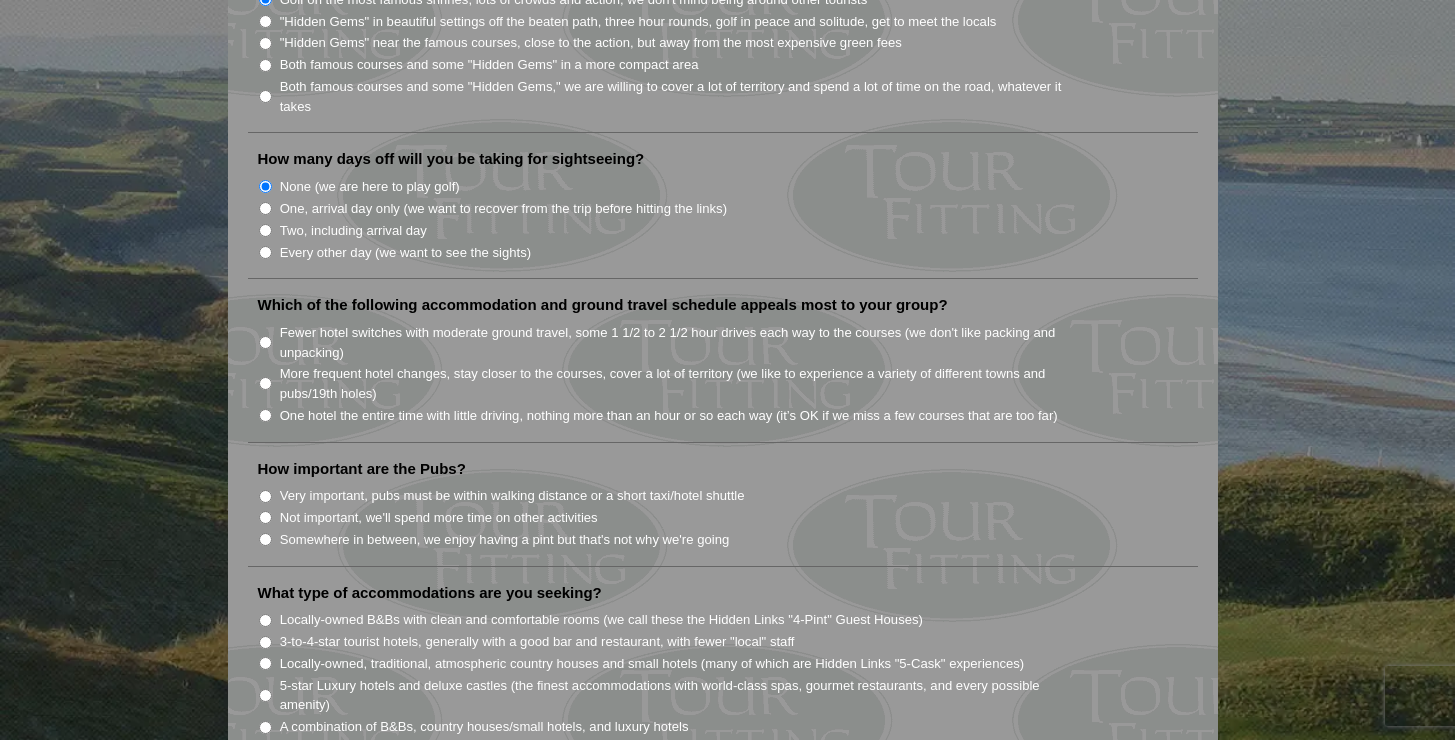click on "Fewer hotel switches with moderate ground travel, some 1 1/2 to 2 1/2 hour drives each way to the courses (we don't like packing and unpacking)" at bounding box center (265, 342) 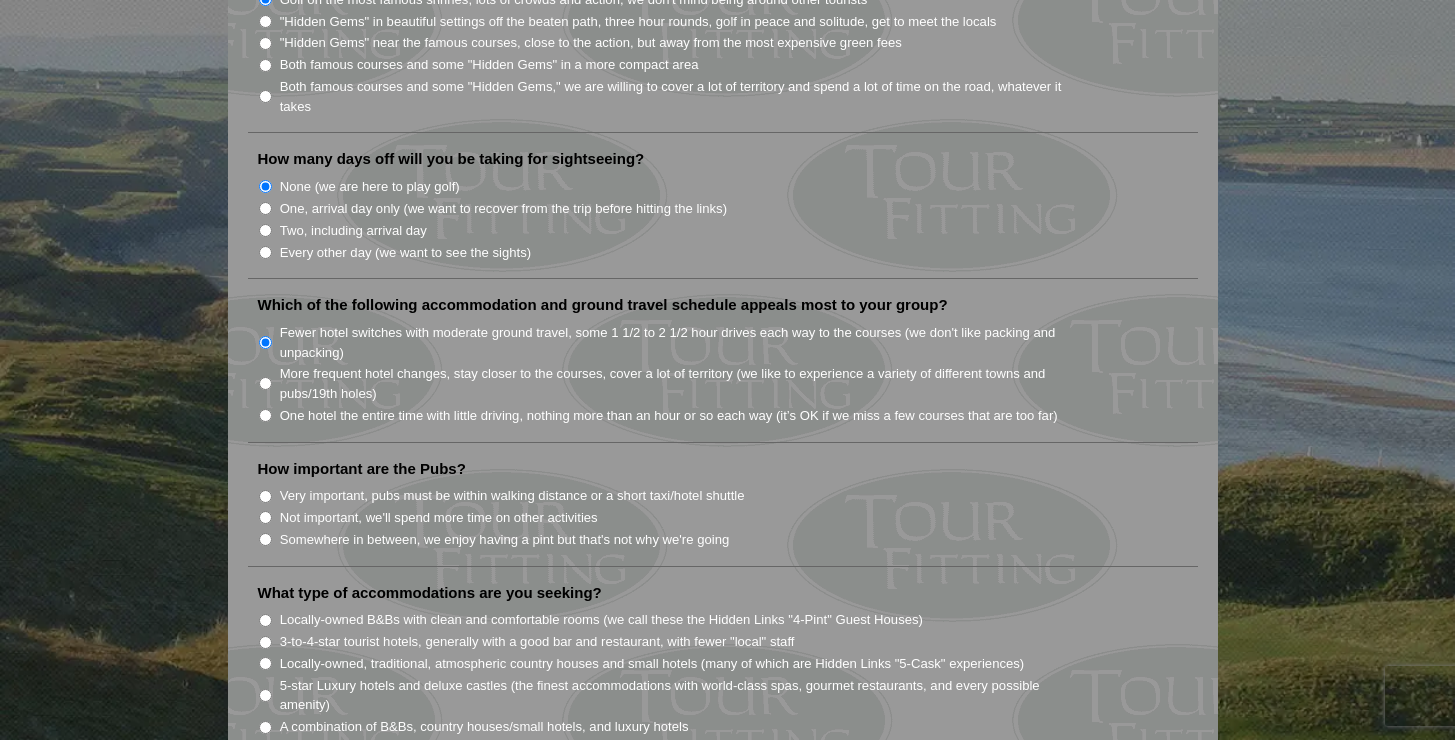 click on "Somewhere in between, we enjoy having a pint but that's not why we're going" at bounding box center (265, 539) 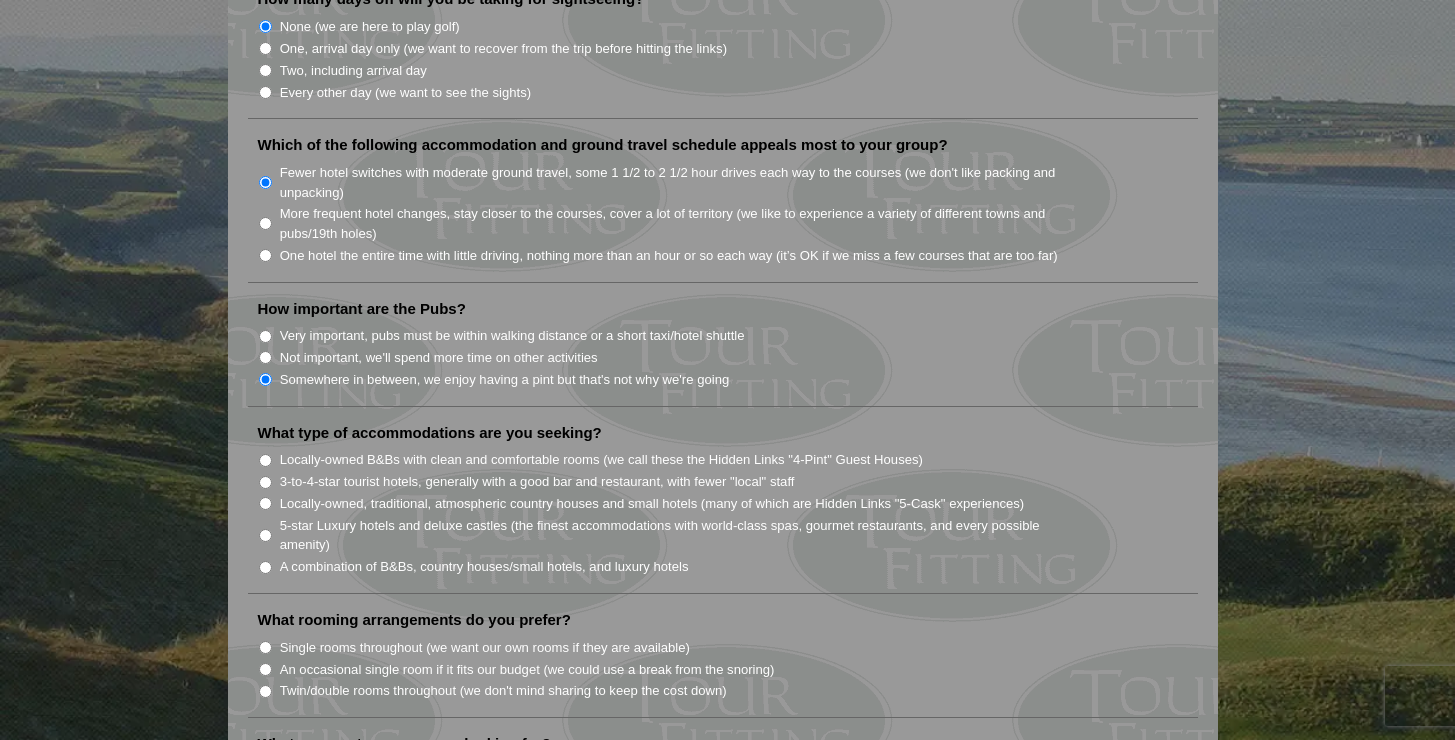 scroll, scrollTop: 1317, scrollLeft: 0, axis: vertical 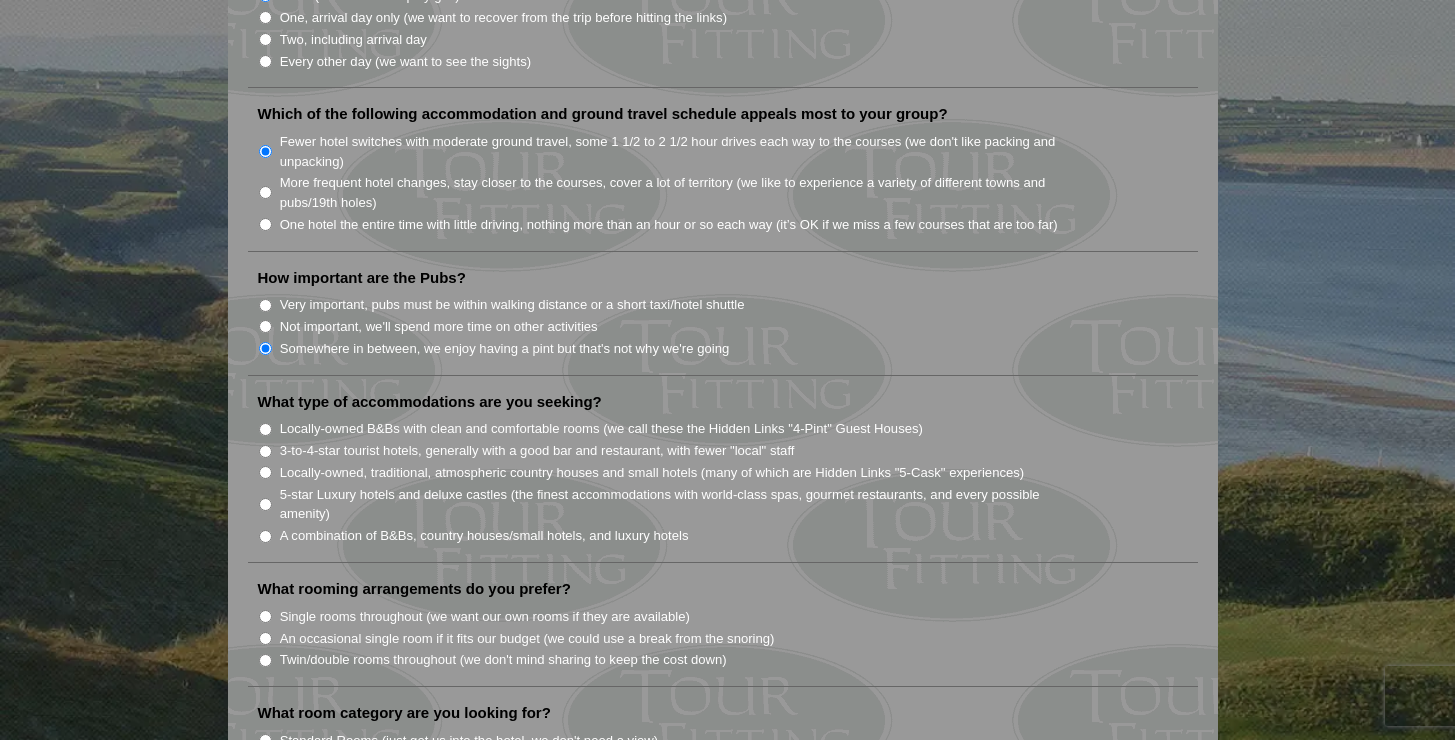 click on "3-to-4-star tourist hotels, generally with a good bar and restaurant, with fewer "local" staff" at bounding box center (265, 451) 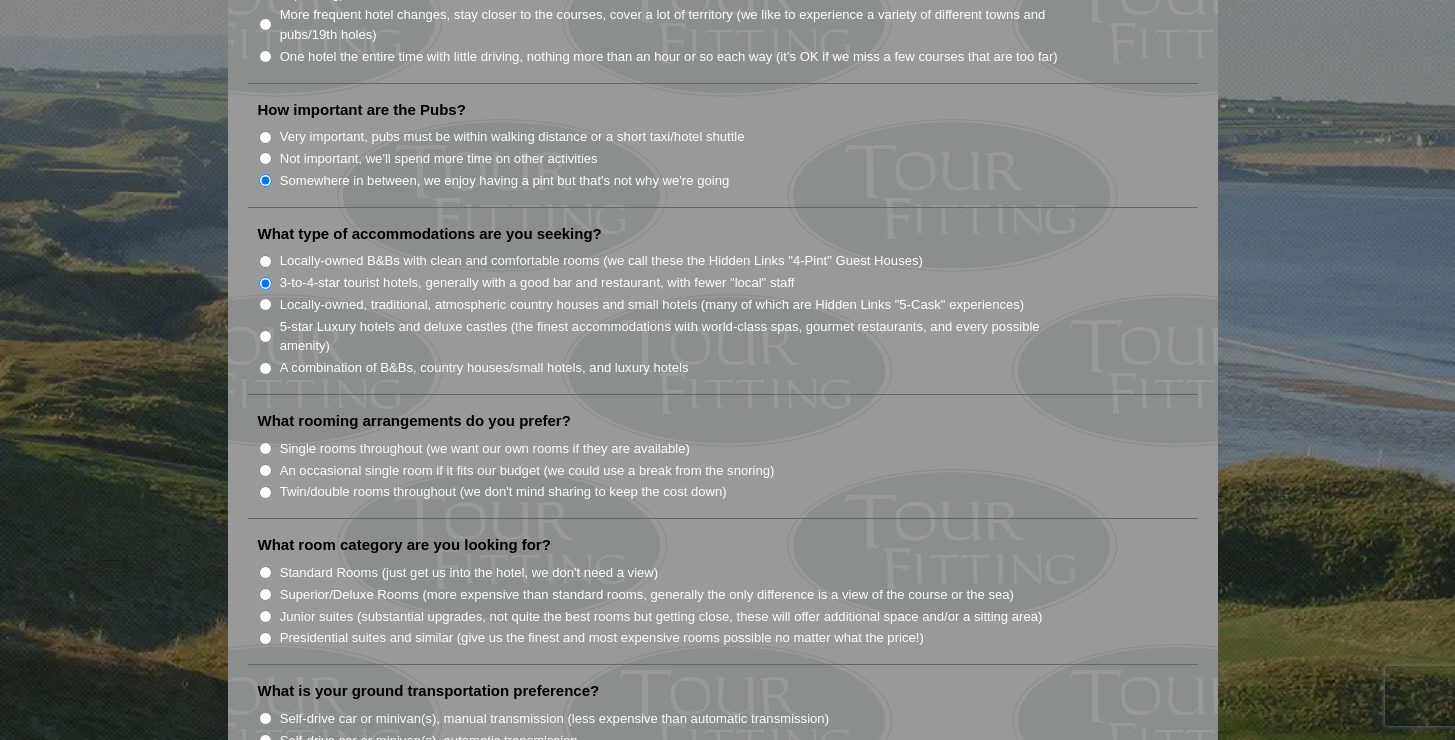 scroll, scrollTop: 1563, scrollLeft: 0, axis: vertical 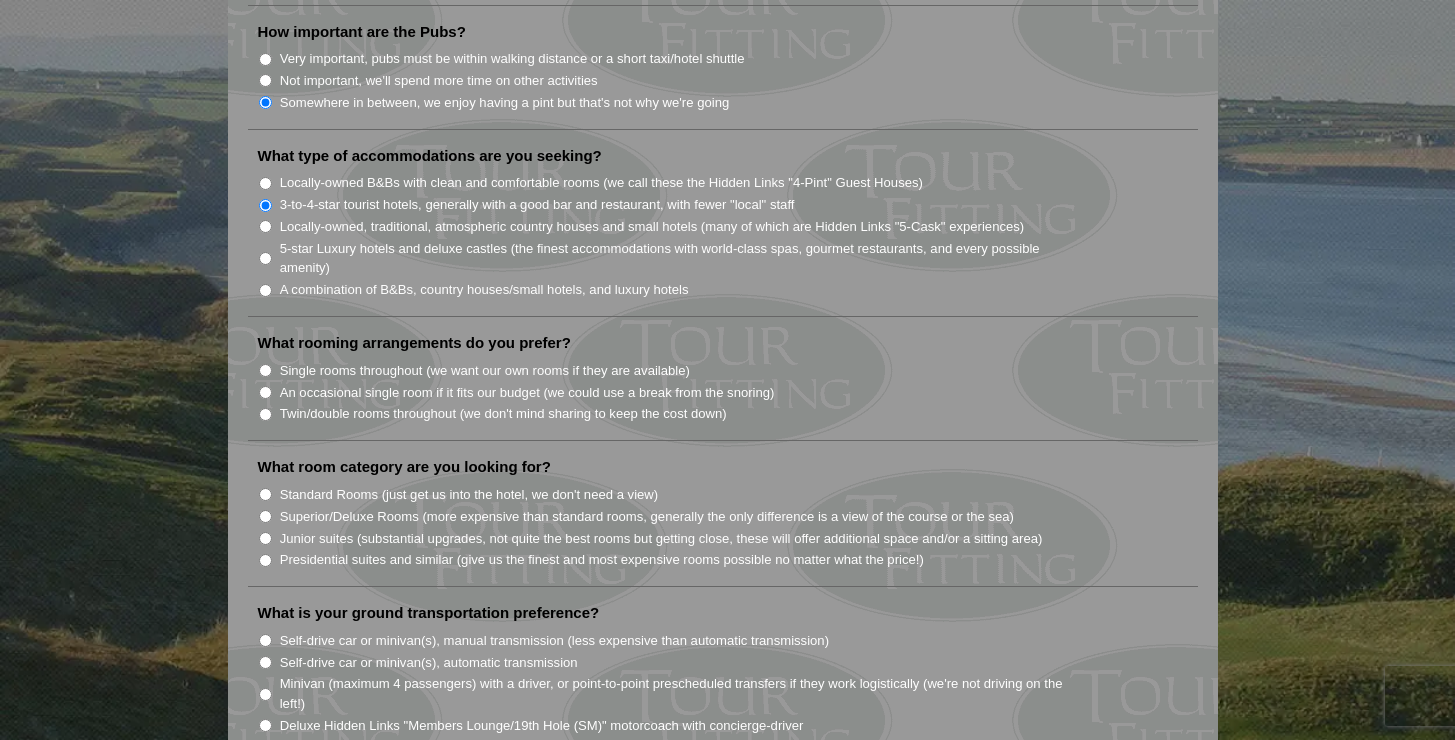 click on "An occasional single room if it fits our budget (we could use a break from the snoring)" at bounding box center [265, 392] 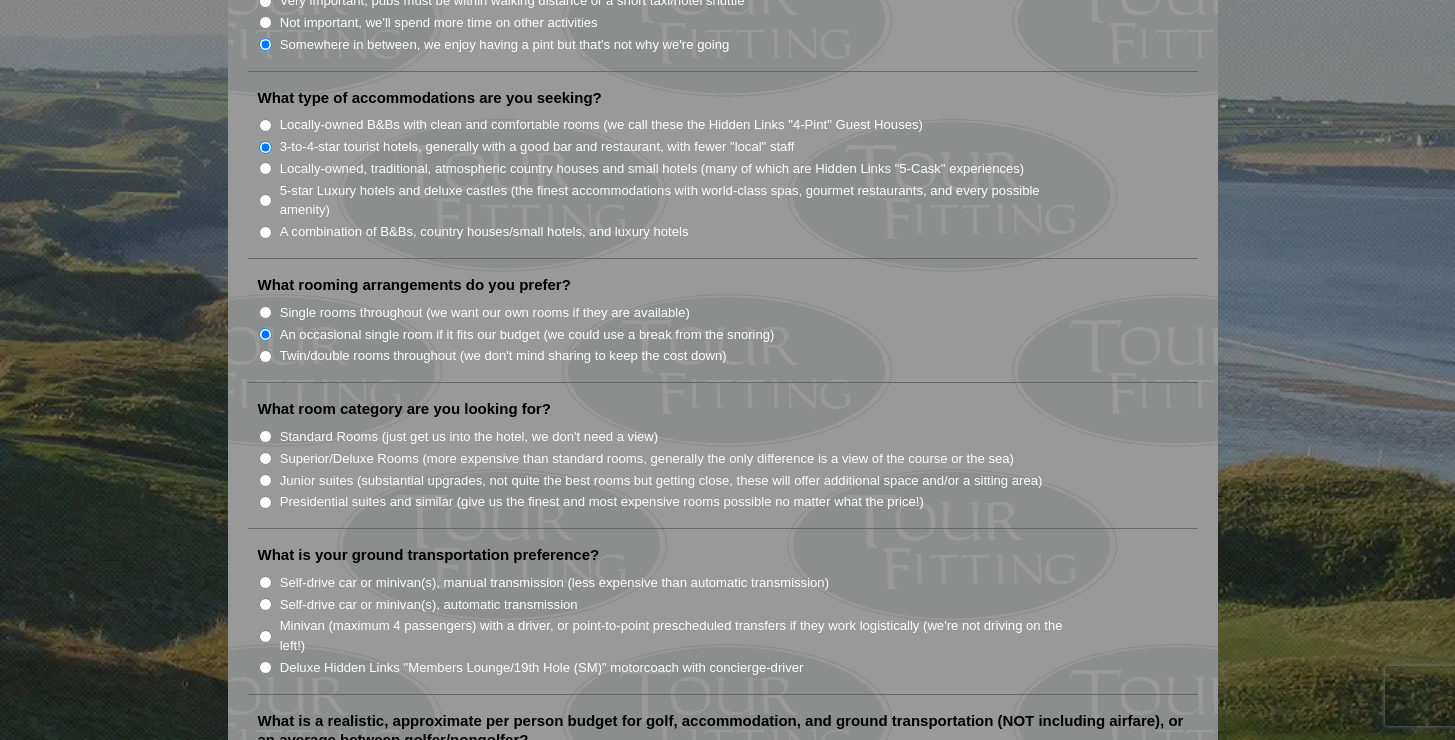 scroll, scrollTop: 1629, scrollLeft: 0, axis: vertical 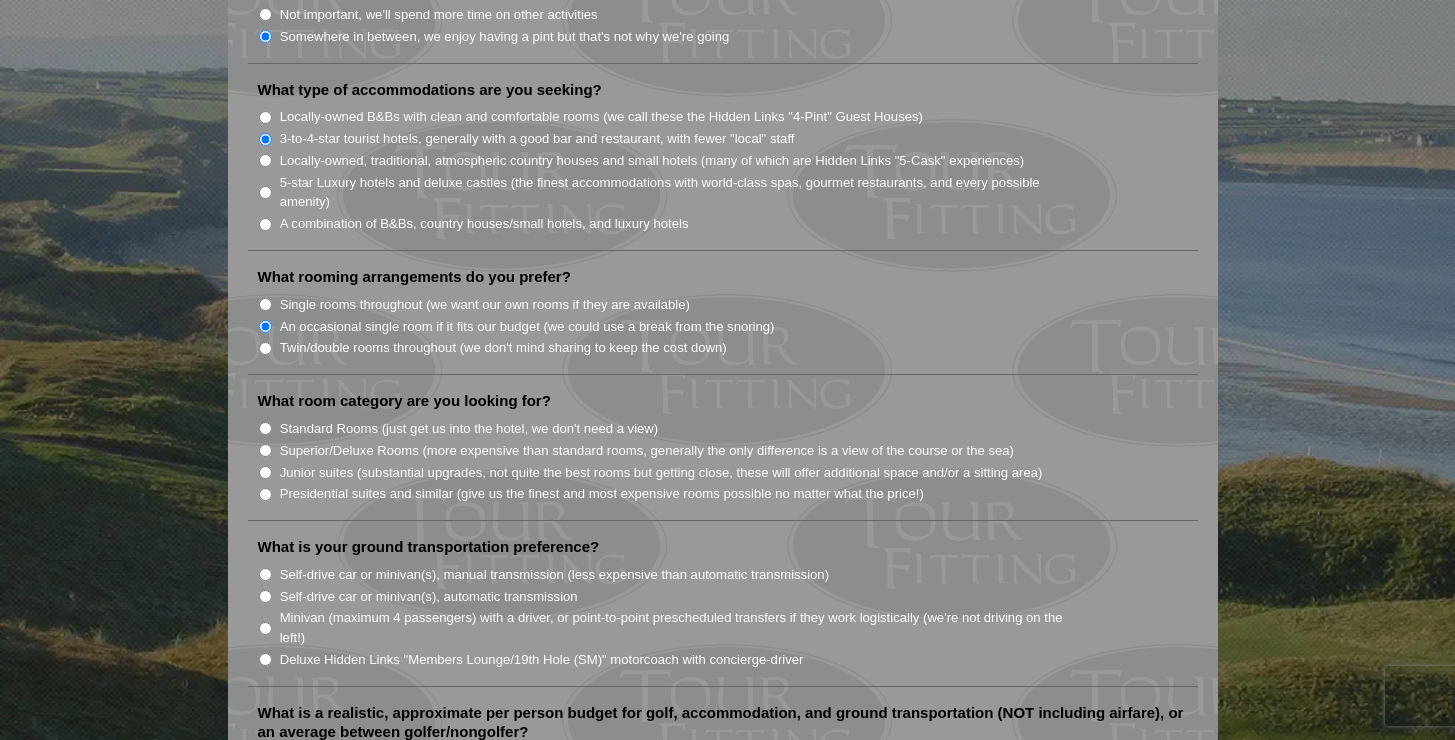 click on "Standard Rooms (just get us into the hotel, we don't need a view)" at bounding box center (265, 428) 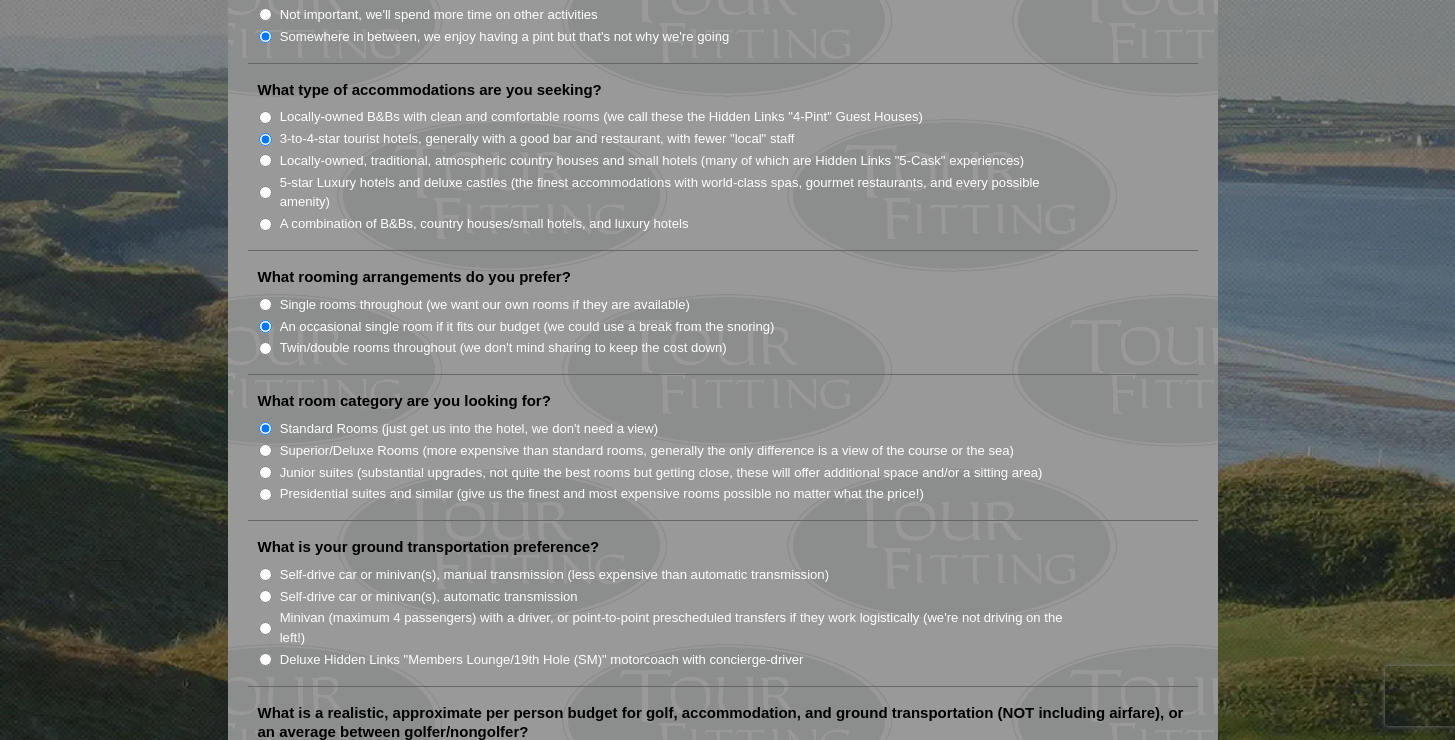 scroll, scrollTop: 1796, scrollLeft: 0, axis: vertical 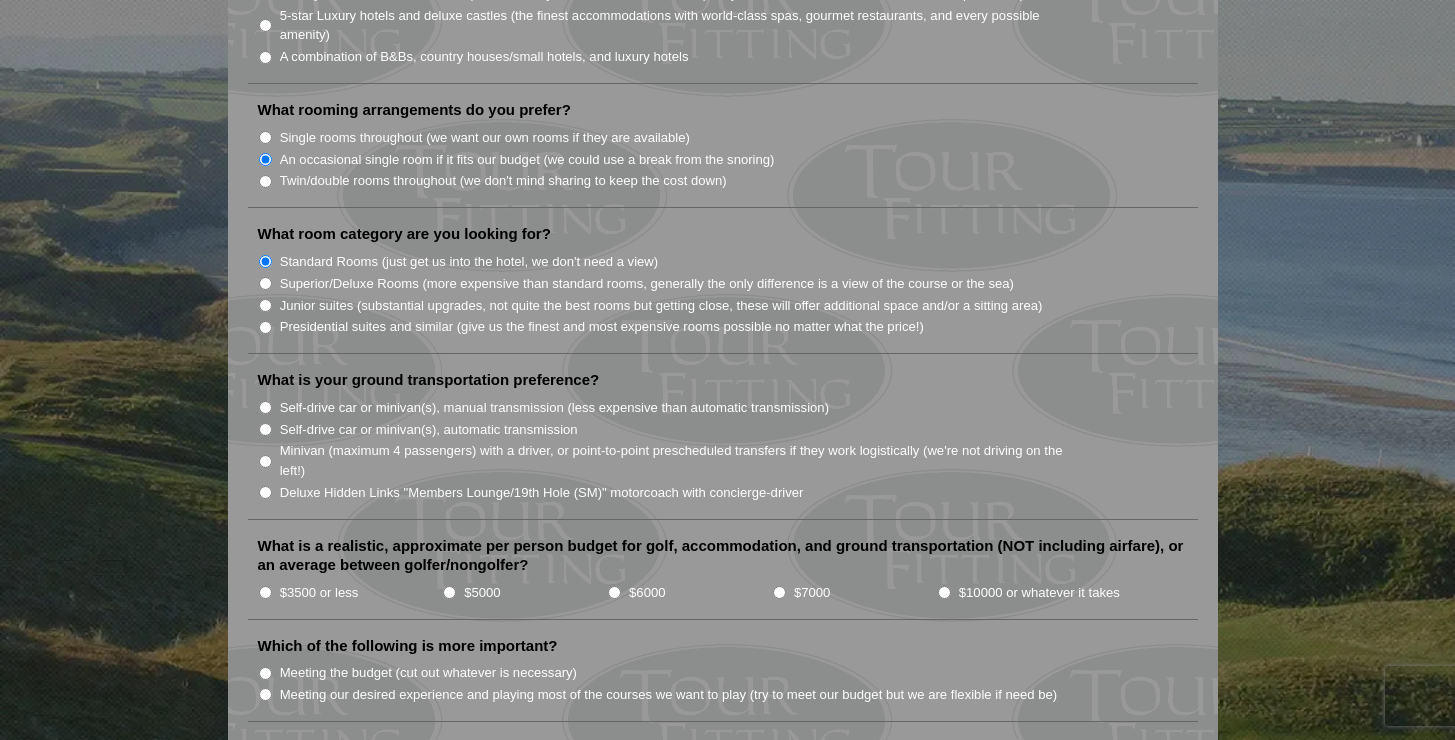 click on "Self-drive car or minivan(s), automatic transmission" at bounding box center (265, 429) 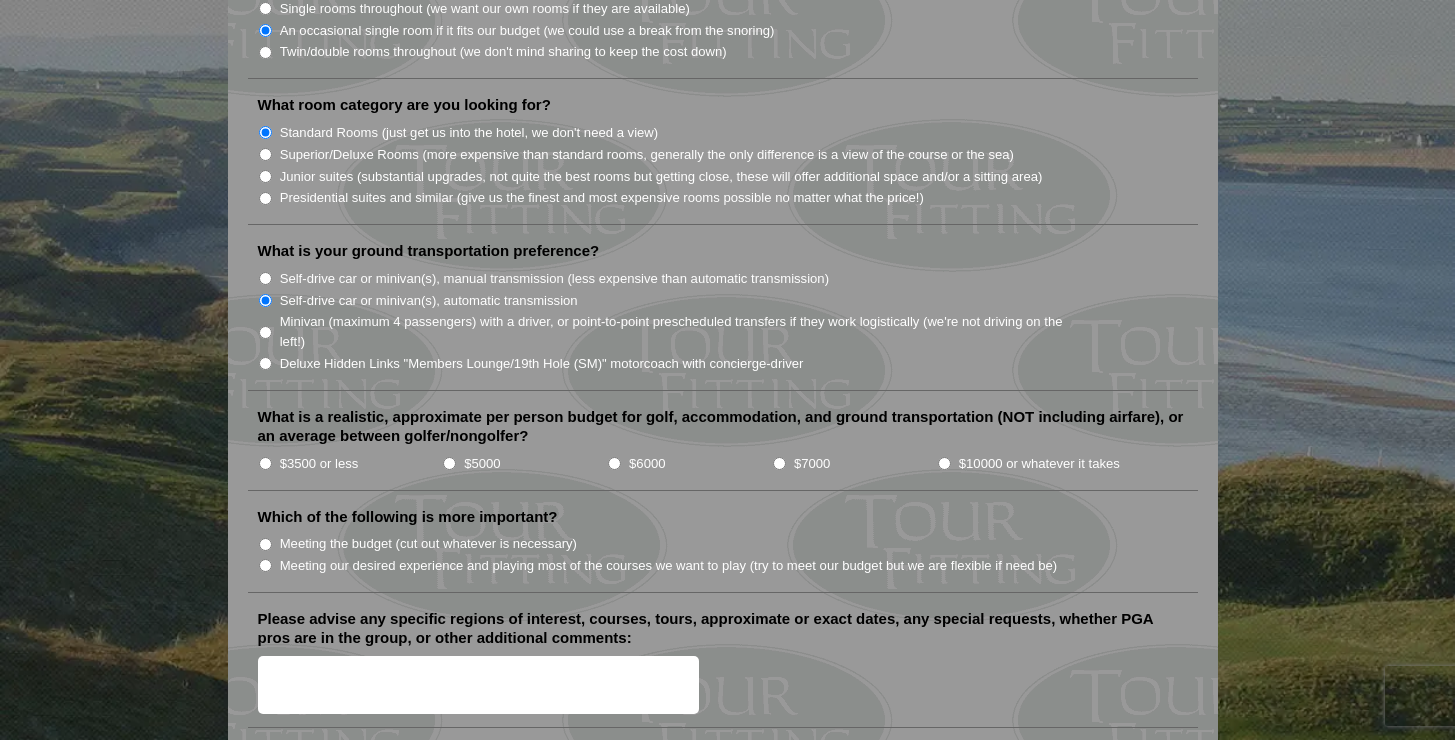 scroll, scrollTop: 1927, scrollLeft: 0, axis: vertical 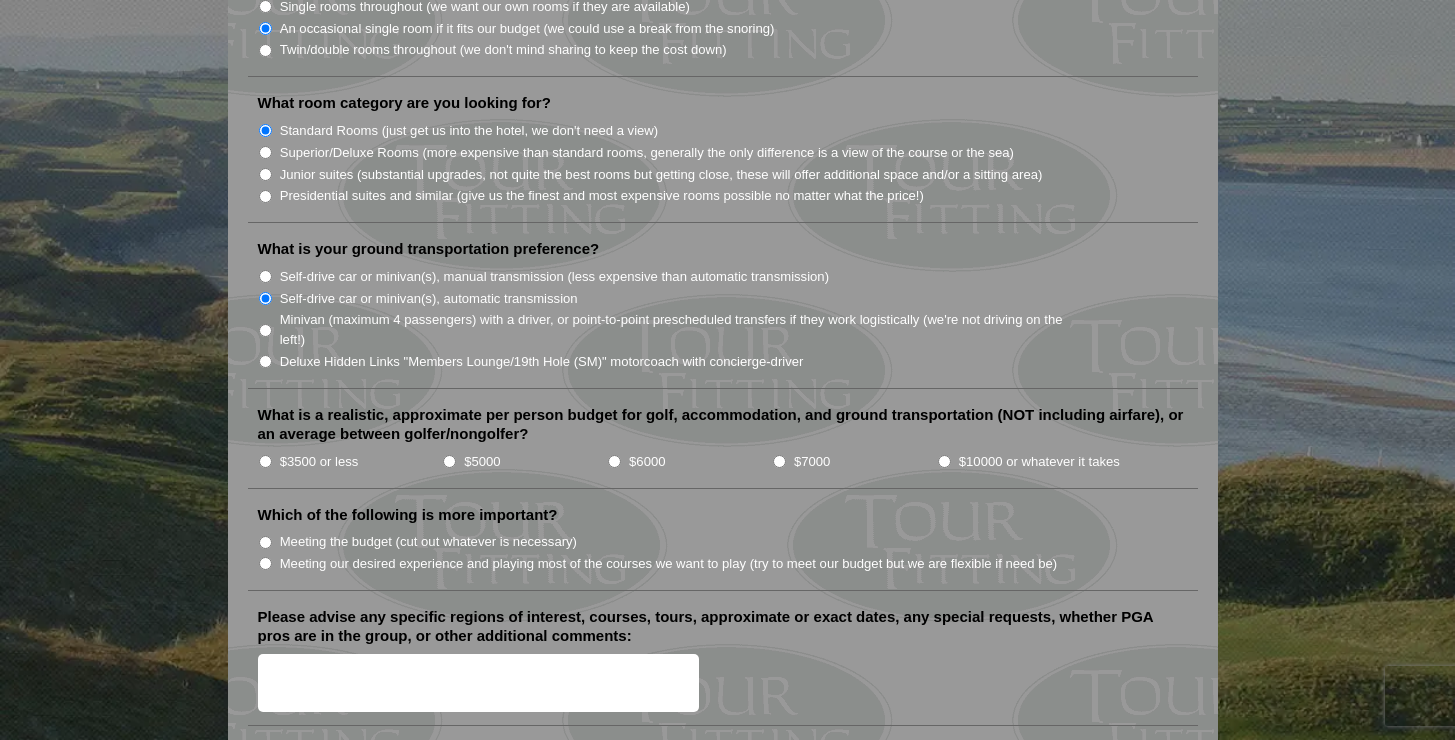 click on "$3500 or less" at bounding box center (350, 461) 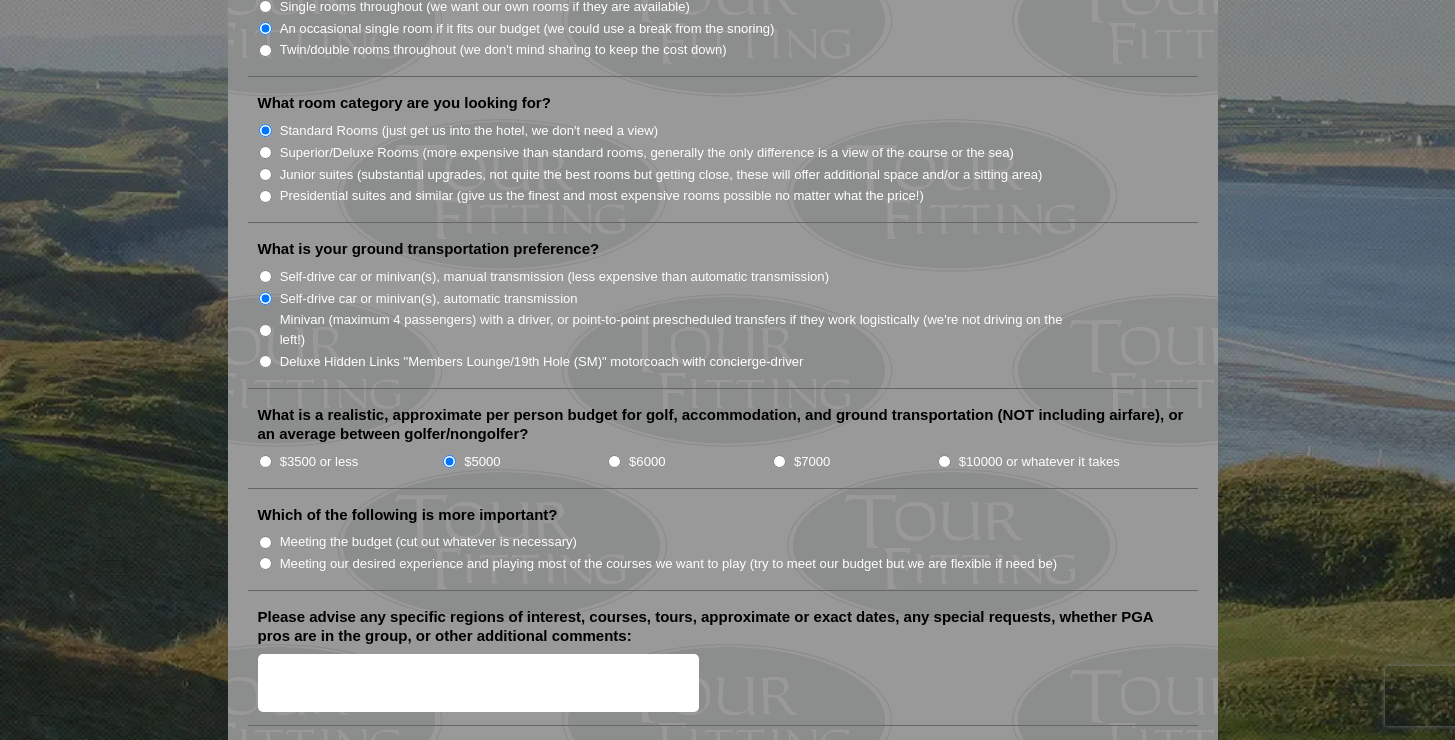 click on "Meeting the budget (cut out whatever is necessary)" at bounding box center [265, 542] 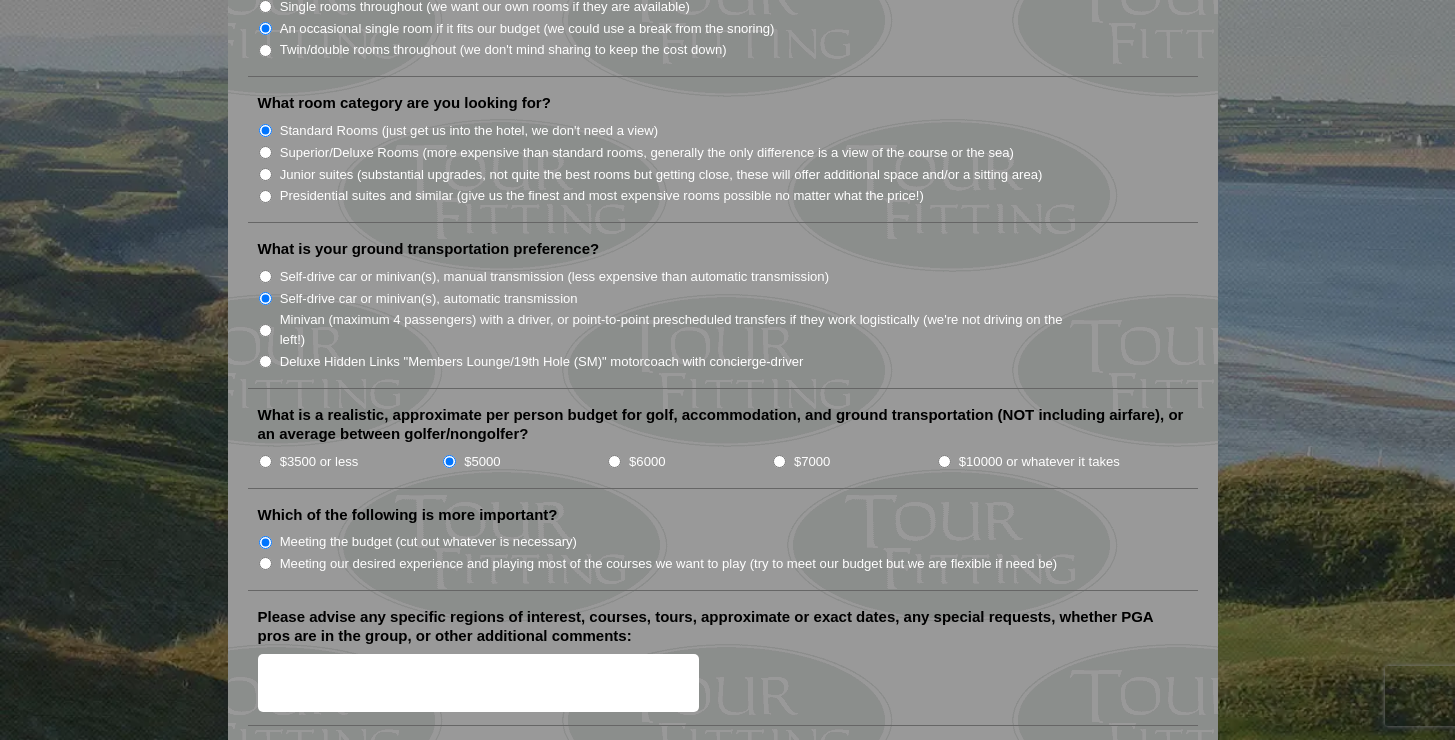 scroll, scrollTop: 2073, scrollLeft: 0, axis: vertical 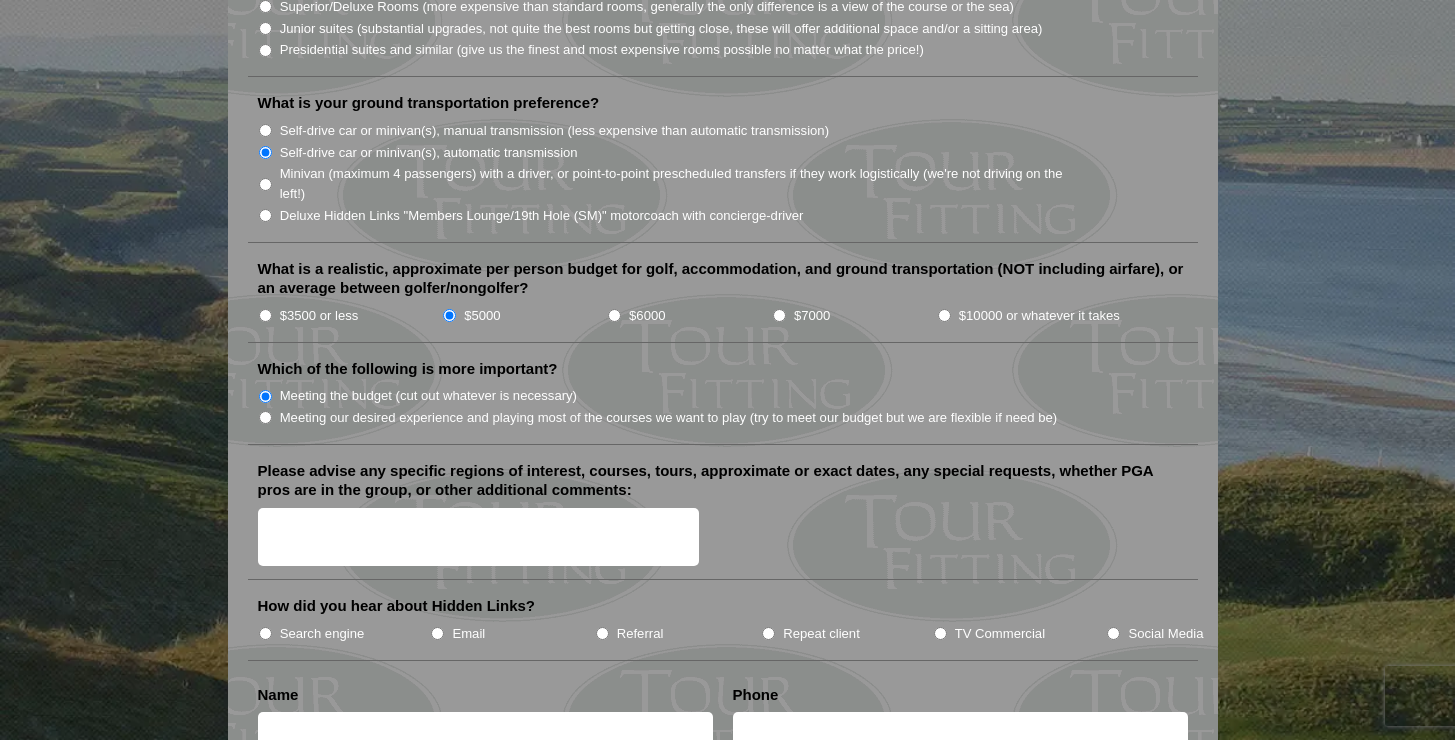 click on "Please advise any specific regions of interest, courses, tours, approximate or exact dates, any special requests, whether PGA pros are in the group, or other additional comments:" at bounding box center (479, 537) 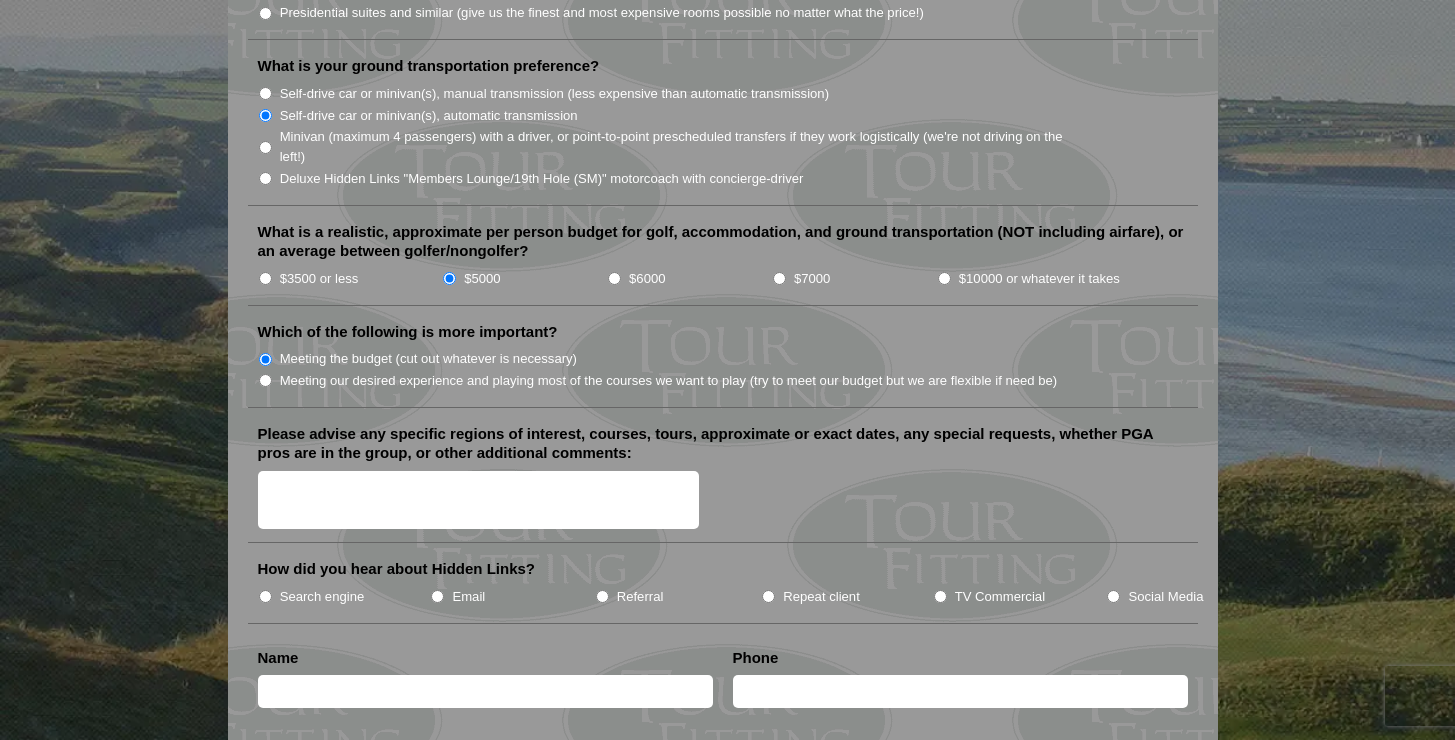 scroll, scrollTop: 2106, scrollLeft: 0, axis: vertical 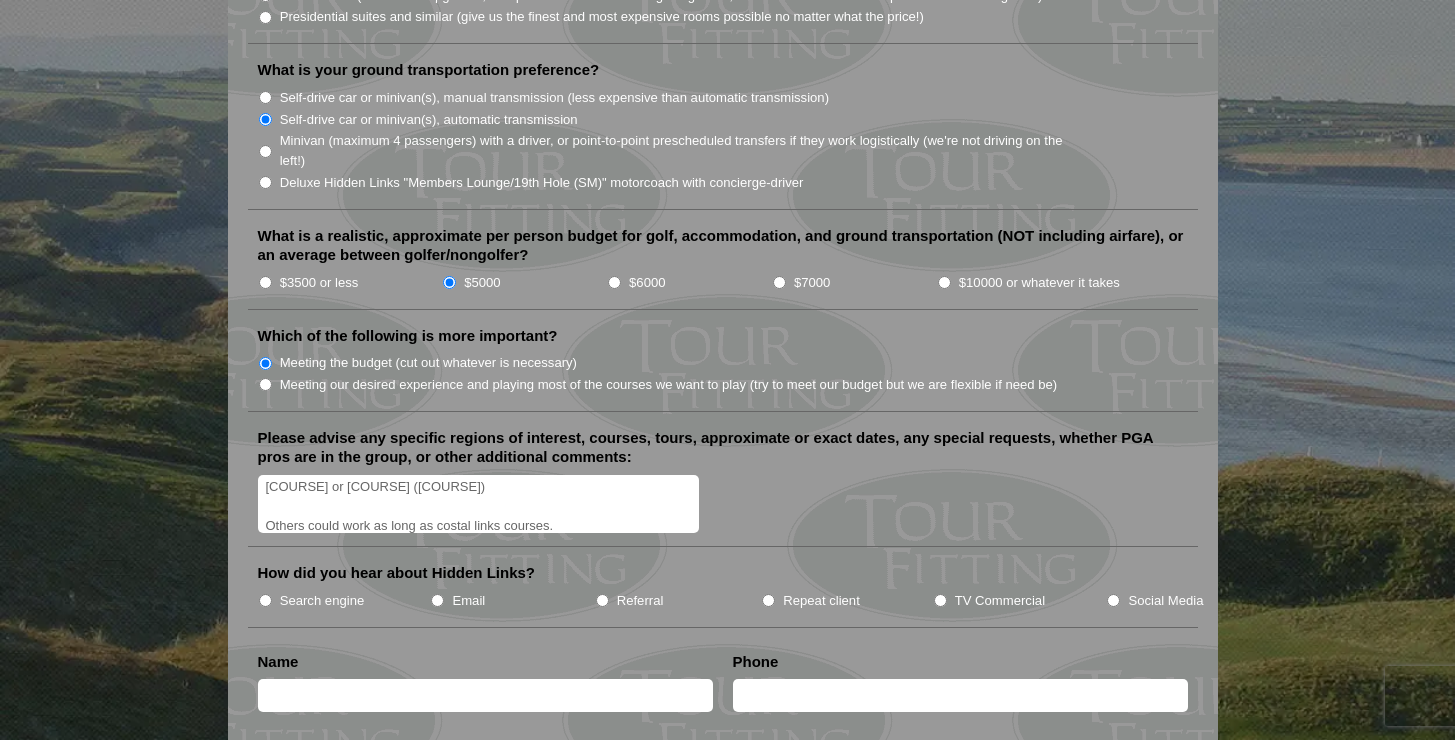 type on "Looking for a trip for me and my dad with the following courses.
Ballybunion
Lahinch
Dooks
Tralee
Old head or Dingle Links (trying to decide)
Others could work as long as costal links courses." 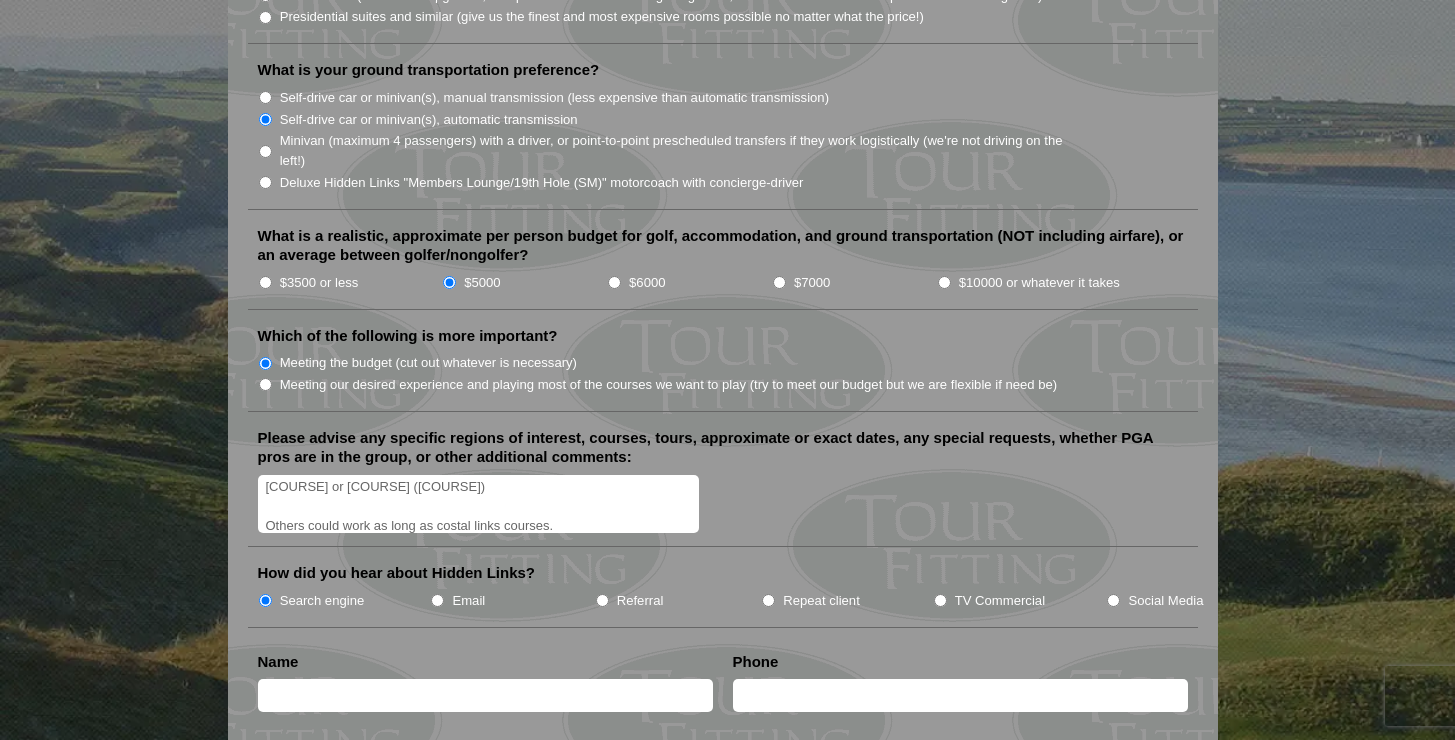 click at bounding box center (485, 695) 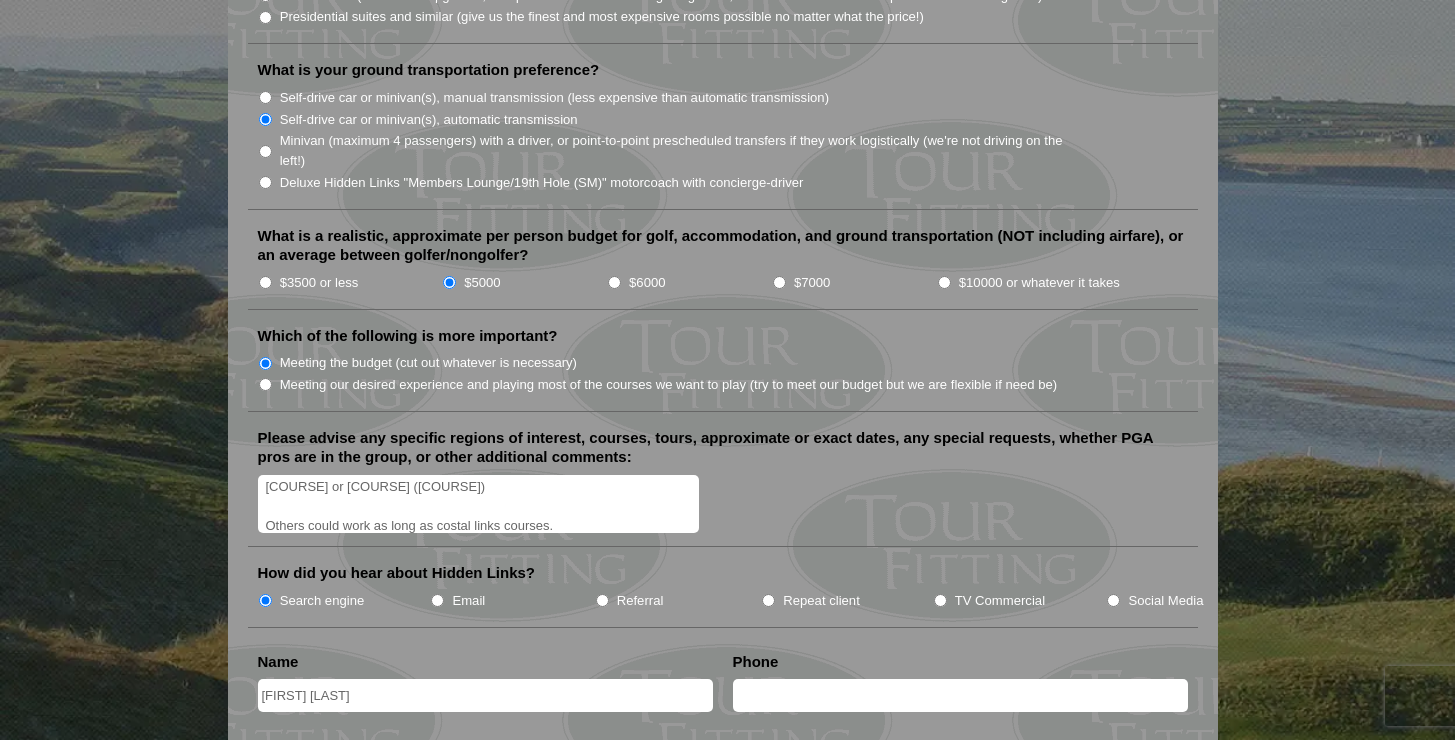 type on "3019880424" 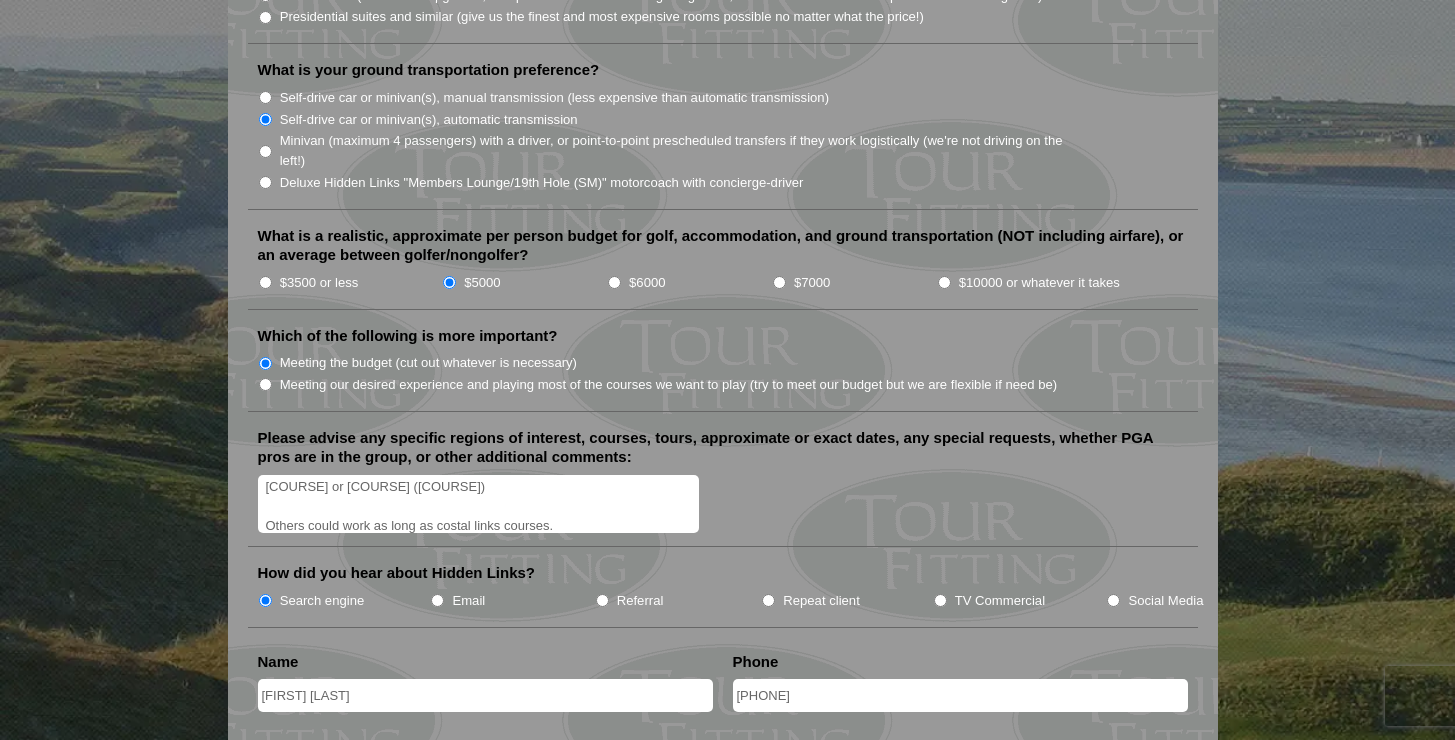 type on "mccormam@gmail.com" 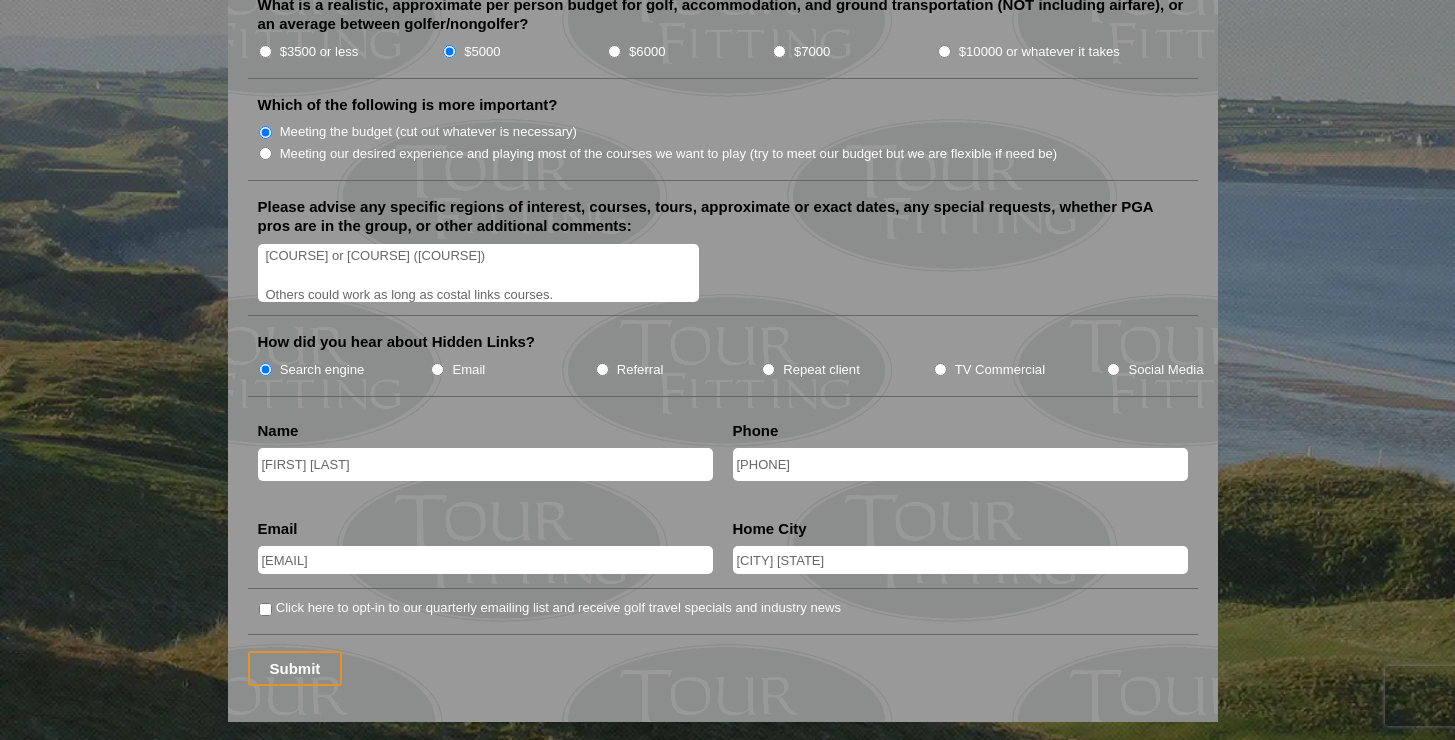scroll, scrollTop: 2451, scrollLeft: 0, axis: vertical 